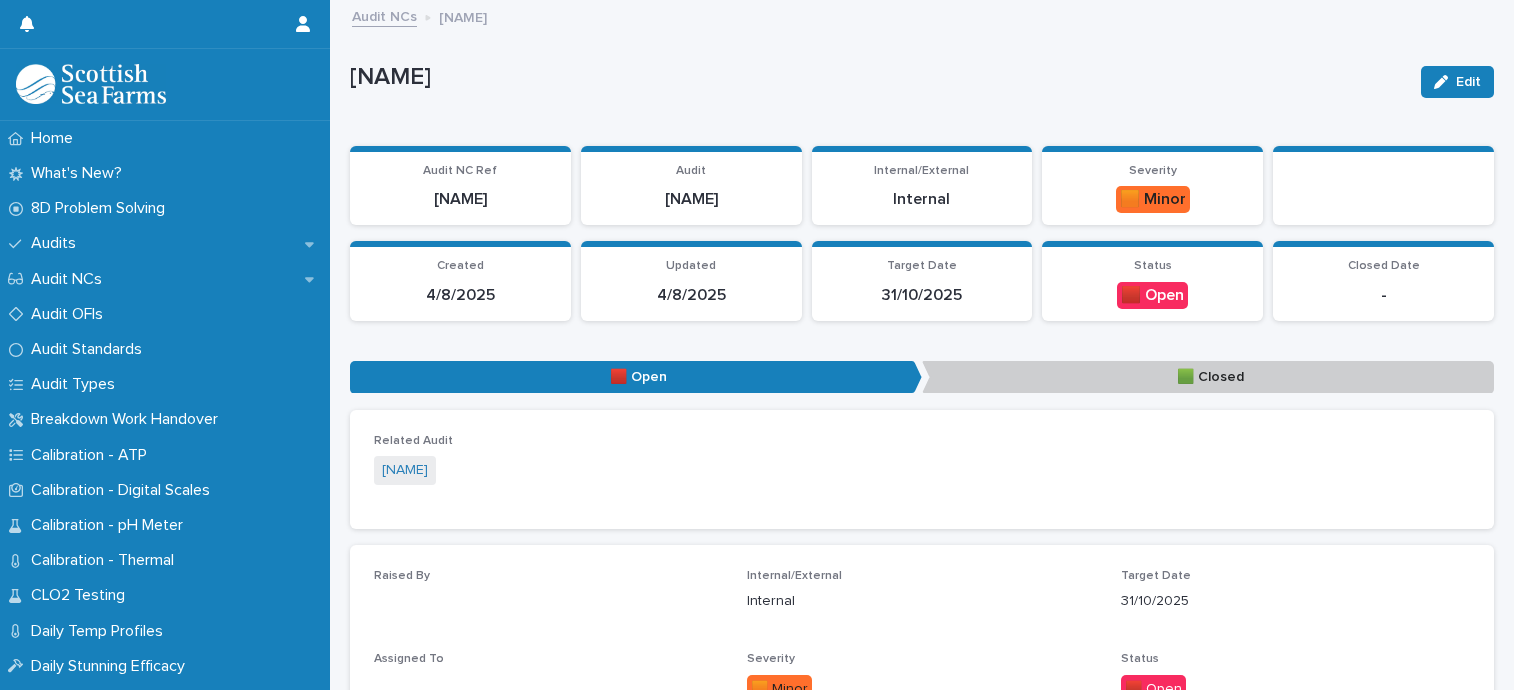 scroll, scrollTop: 0, scrollLeft: 0, axis: both 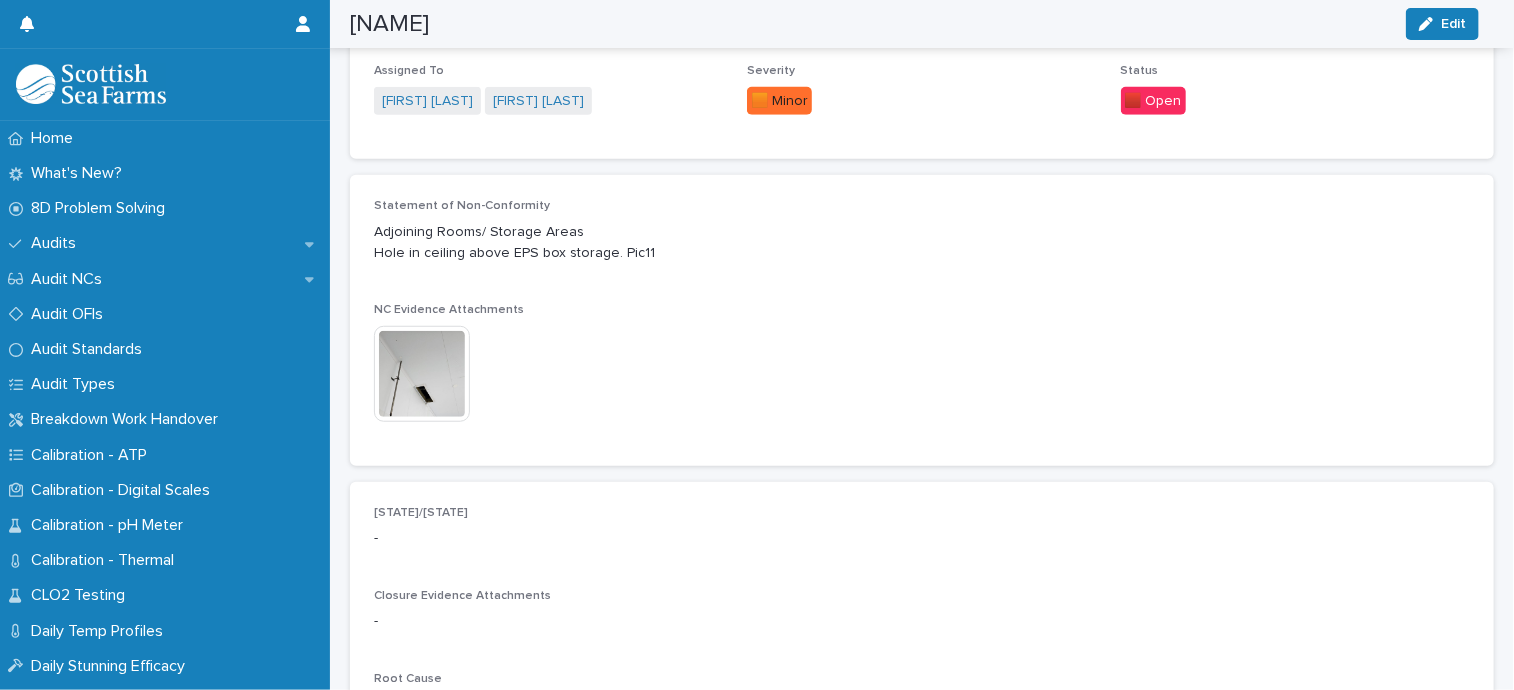 click at bounding box center [422, 374] 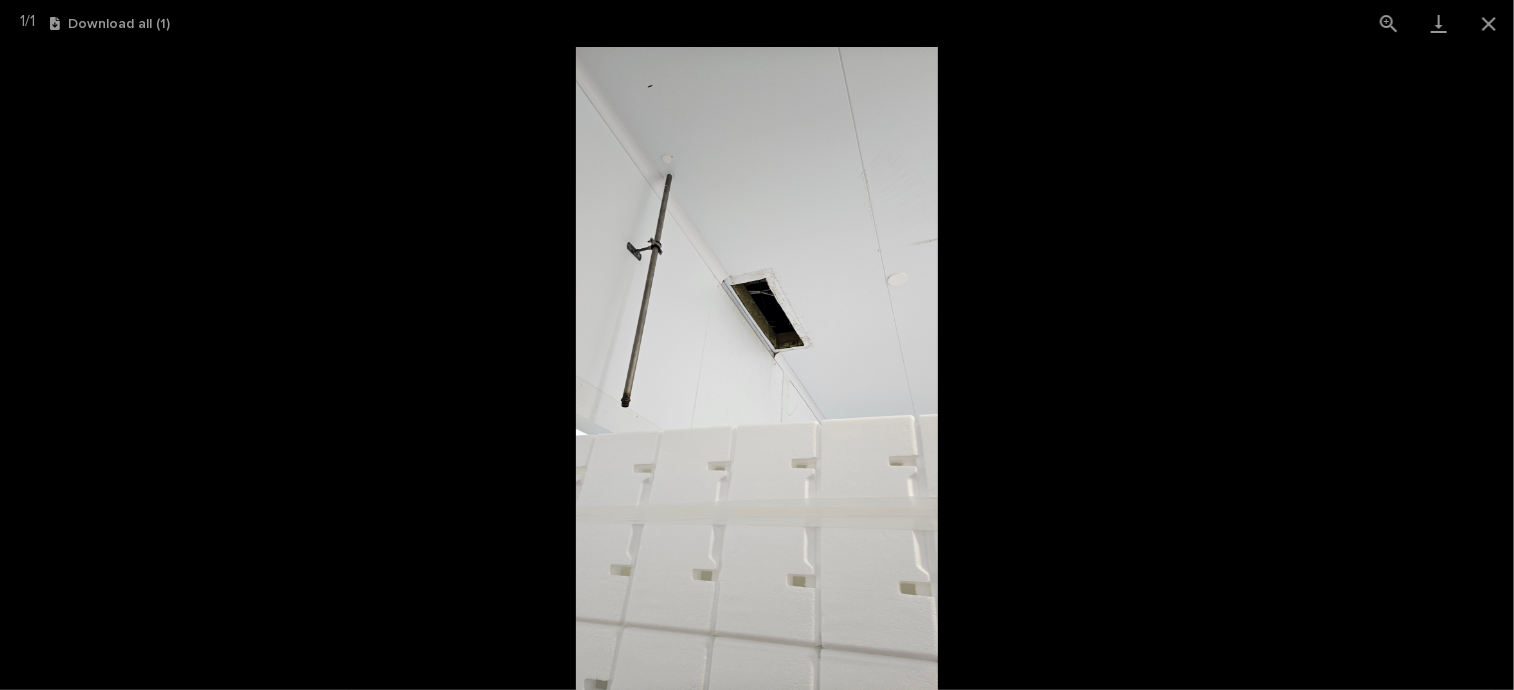 drag, startPoint x: 920, startPoint y: 304, endPoint x: 1191, endPoint y: 182, distance: 297.19522 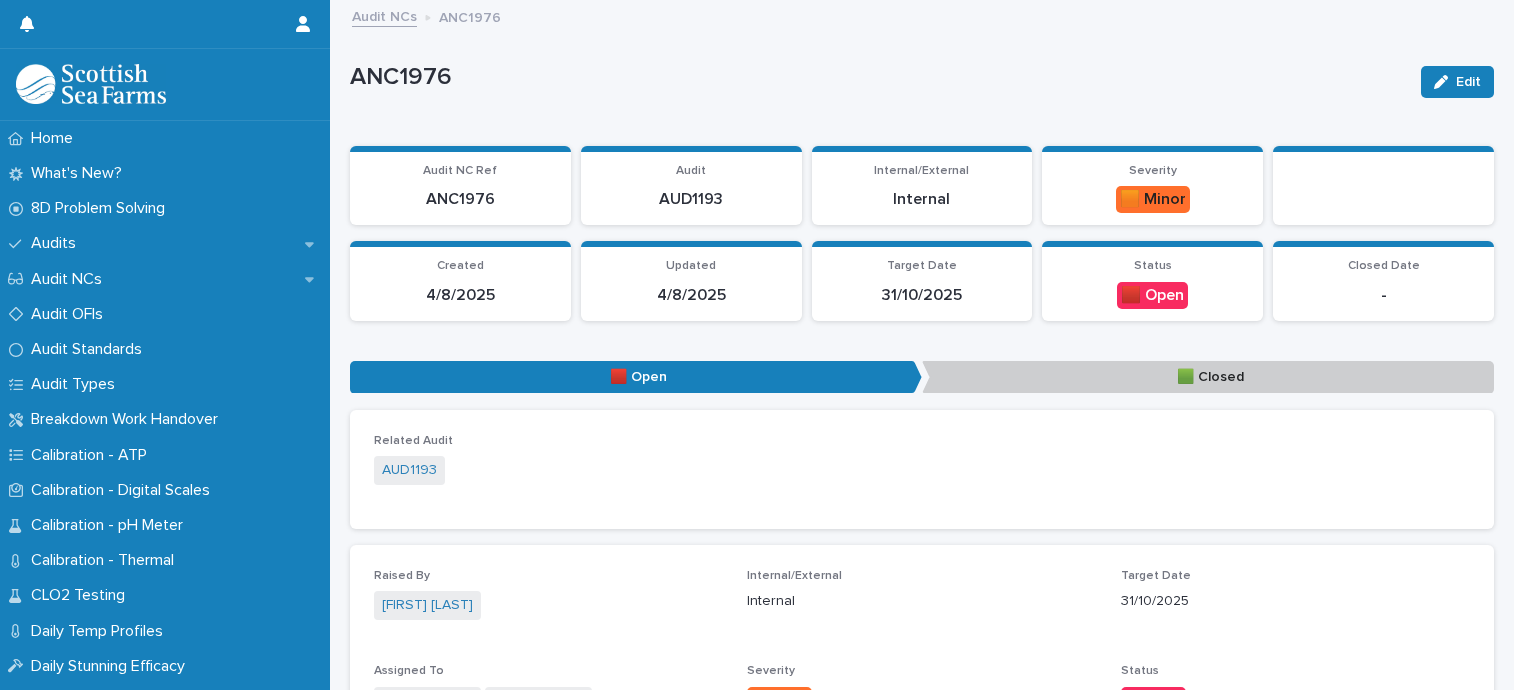 scroll, scrollTop: 0, scrollLeft: 0, axis: both 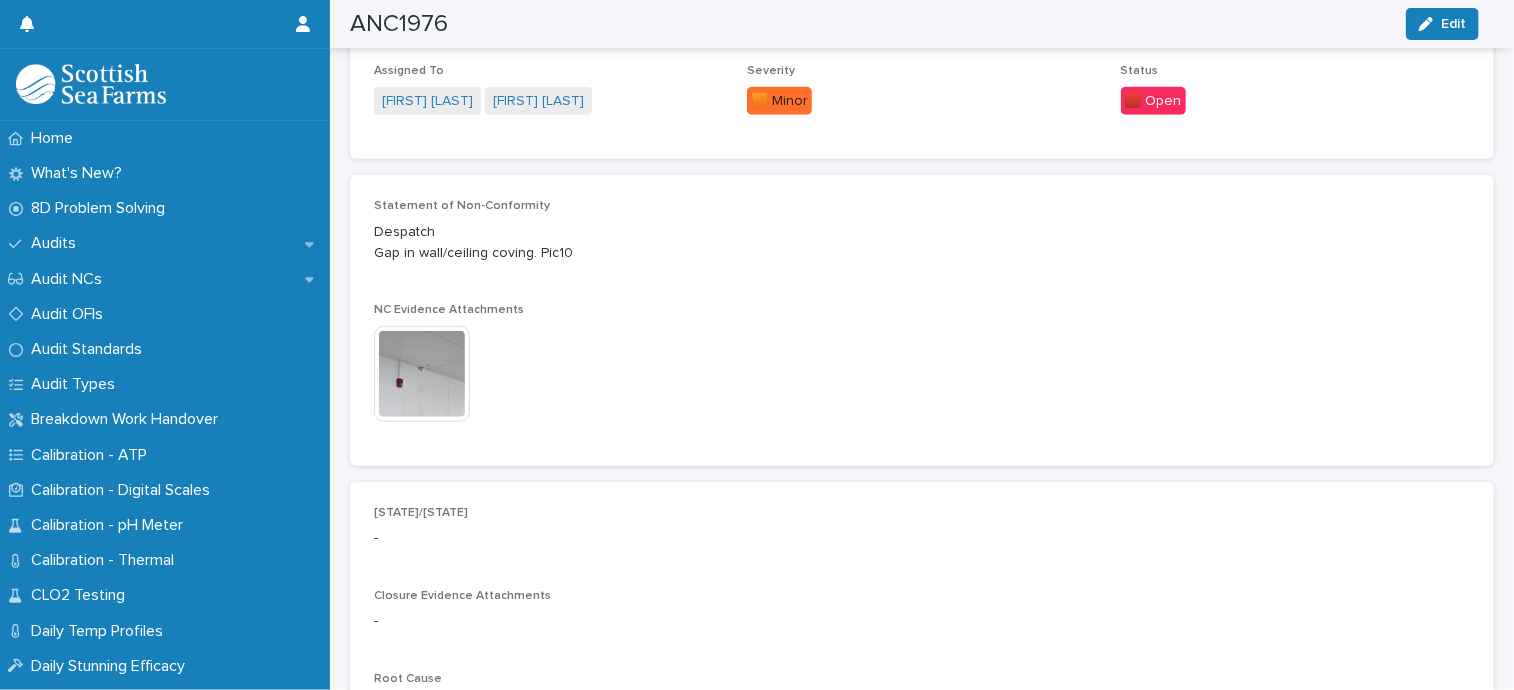 click at bounding box center [422, 374] 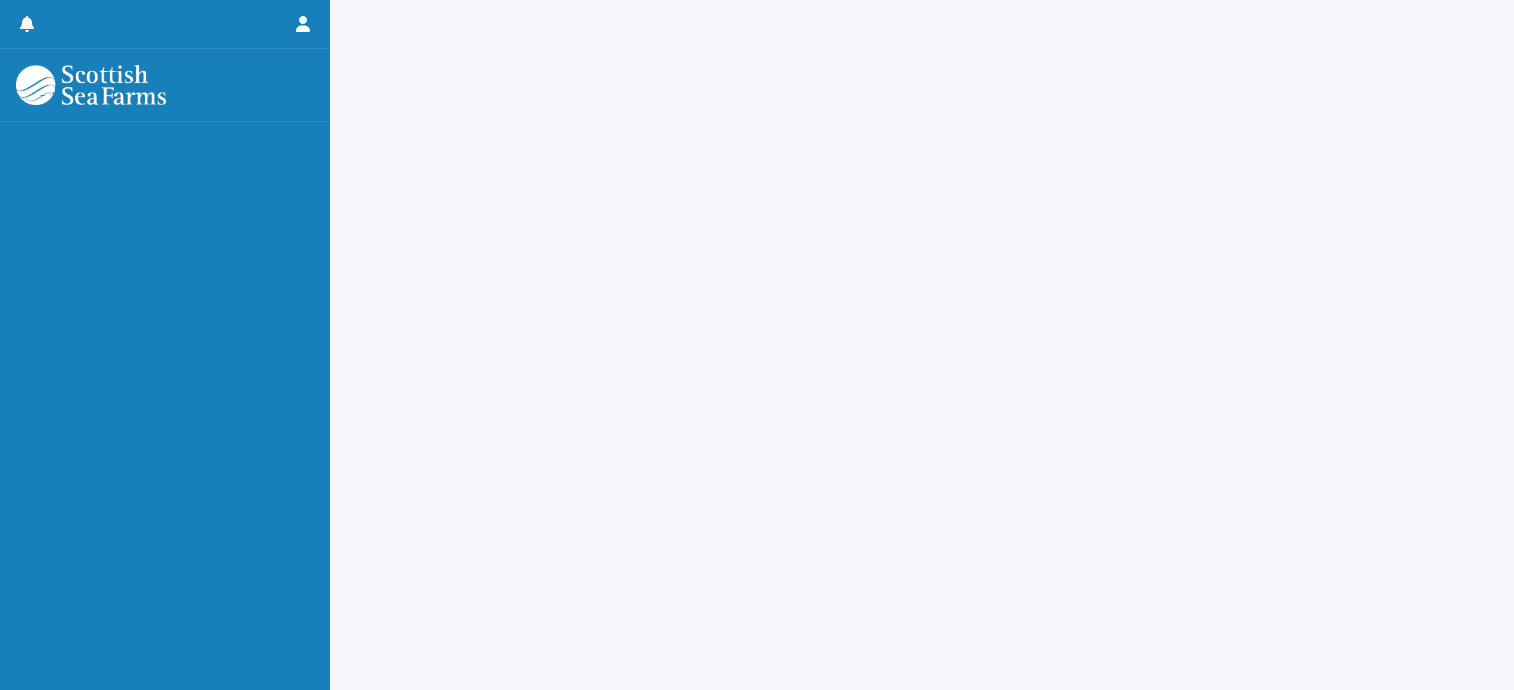 scroll, scrollTop: 0, scrollLeft: 0, axis: both 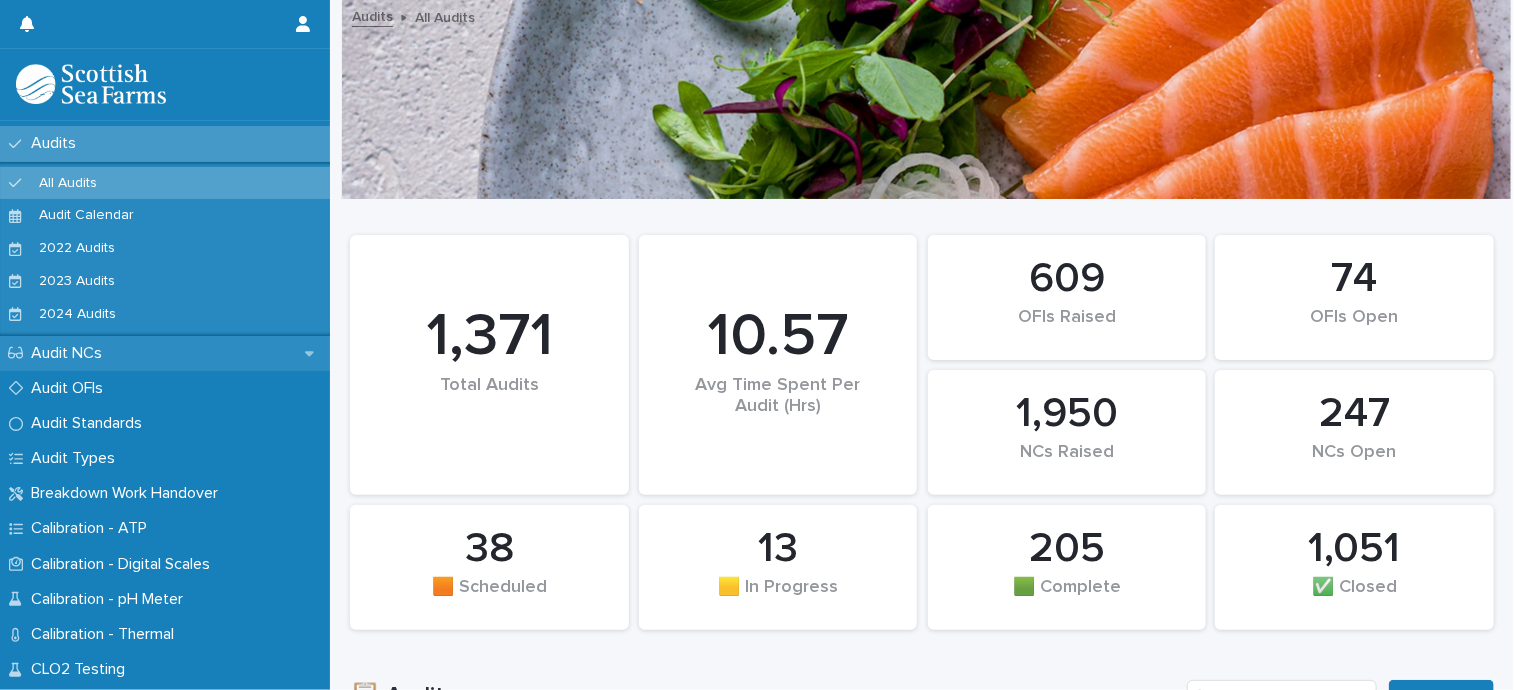 click on "Audit NCs" at bounding box center [70, 353] 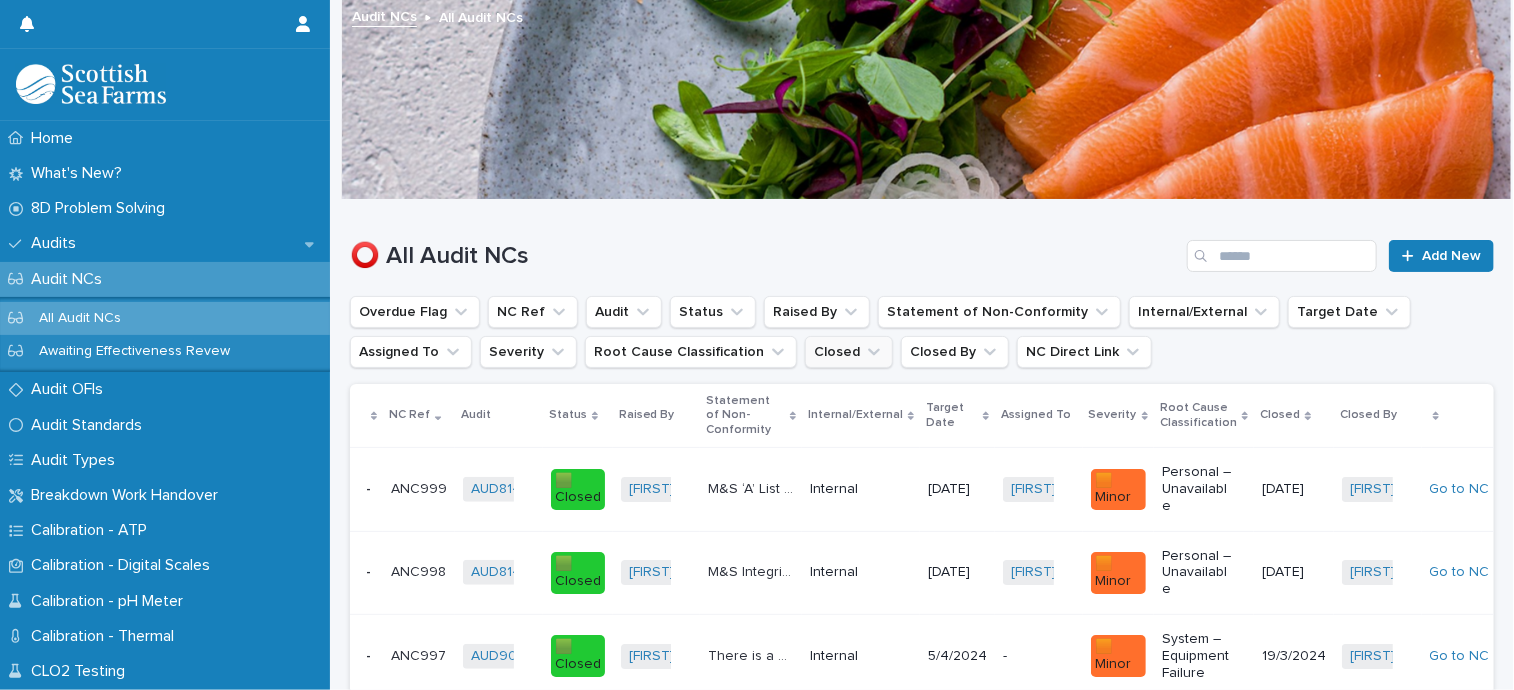 click 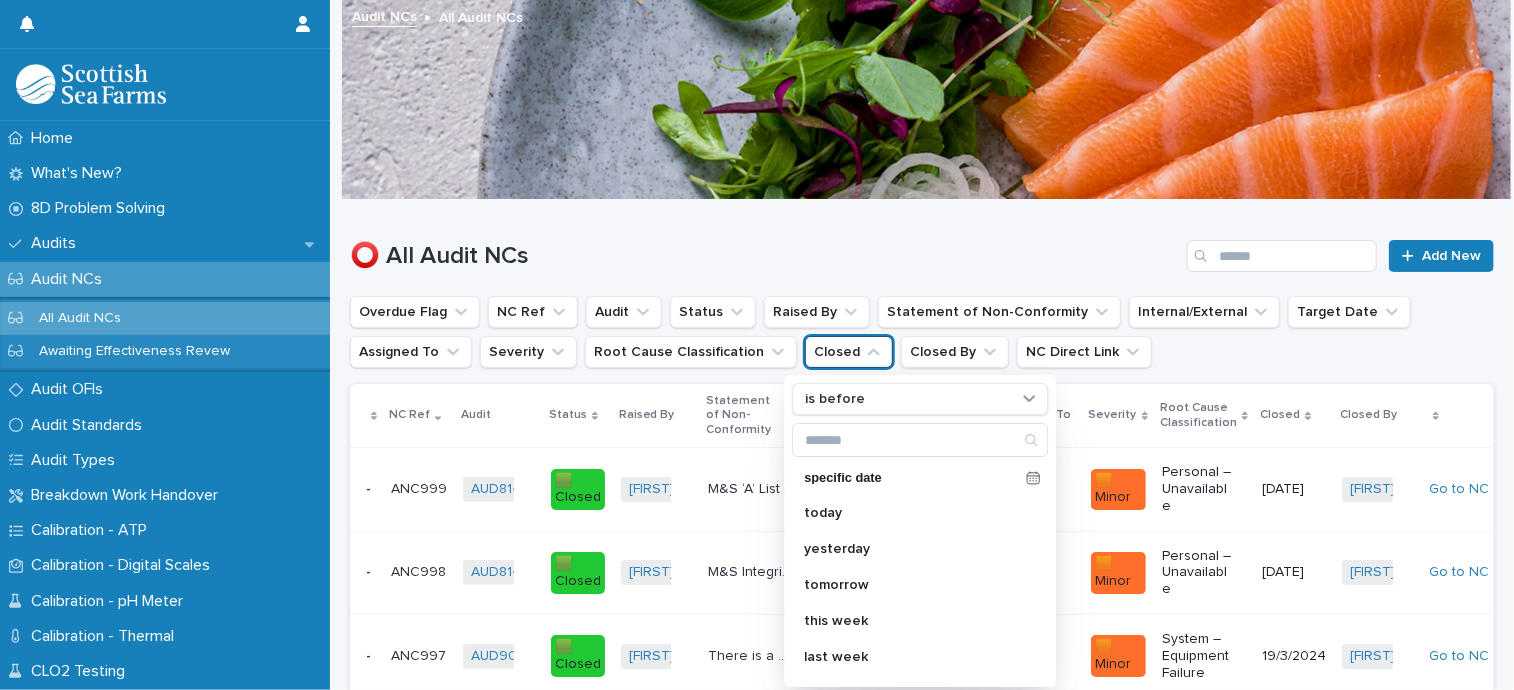 click 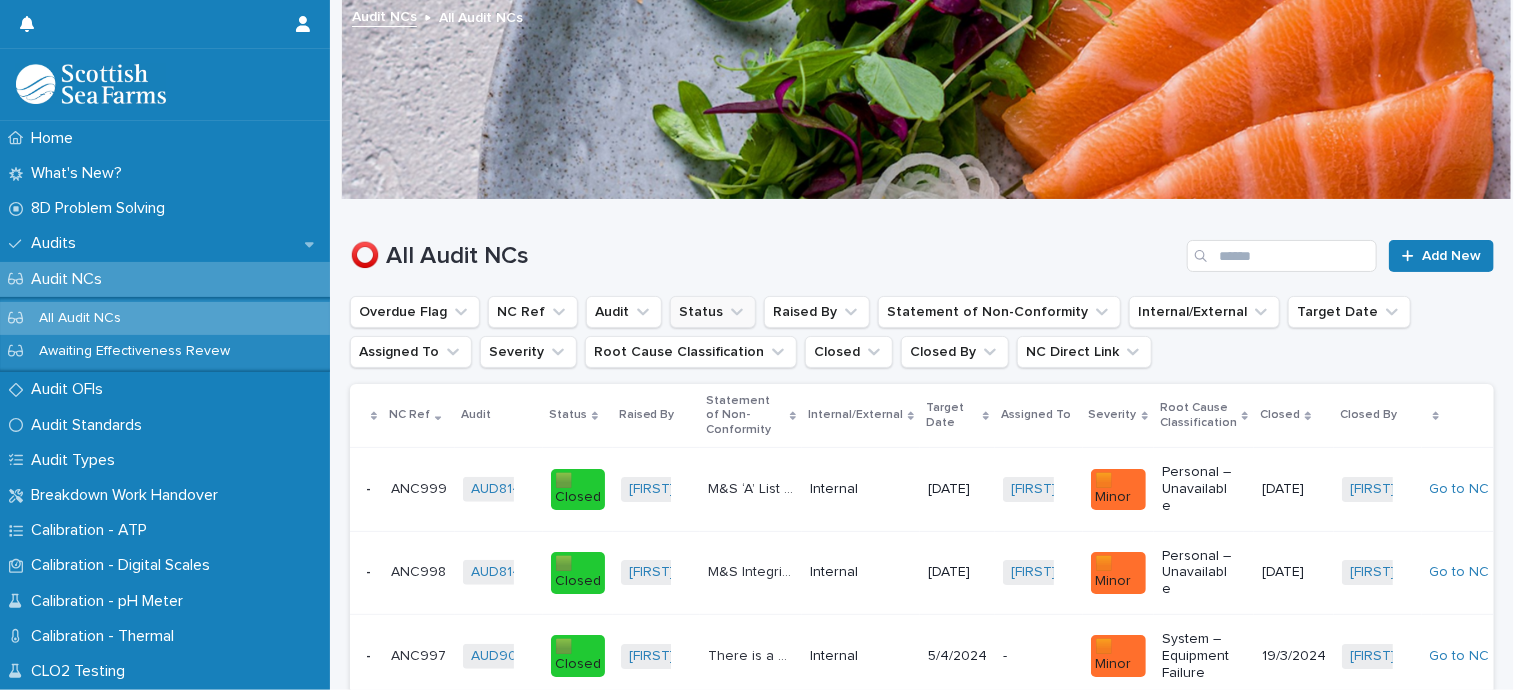 click 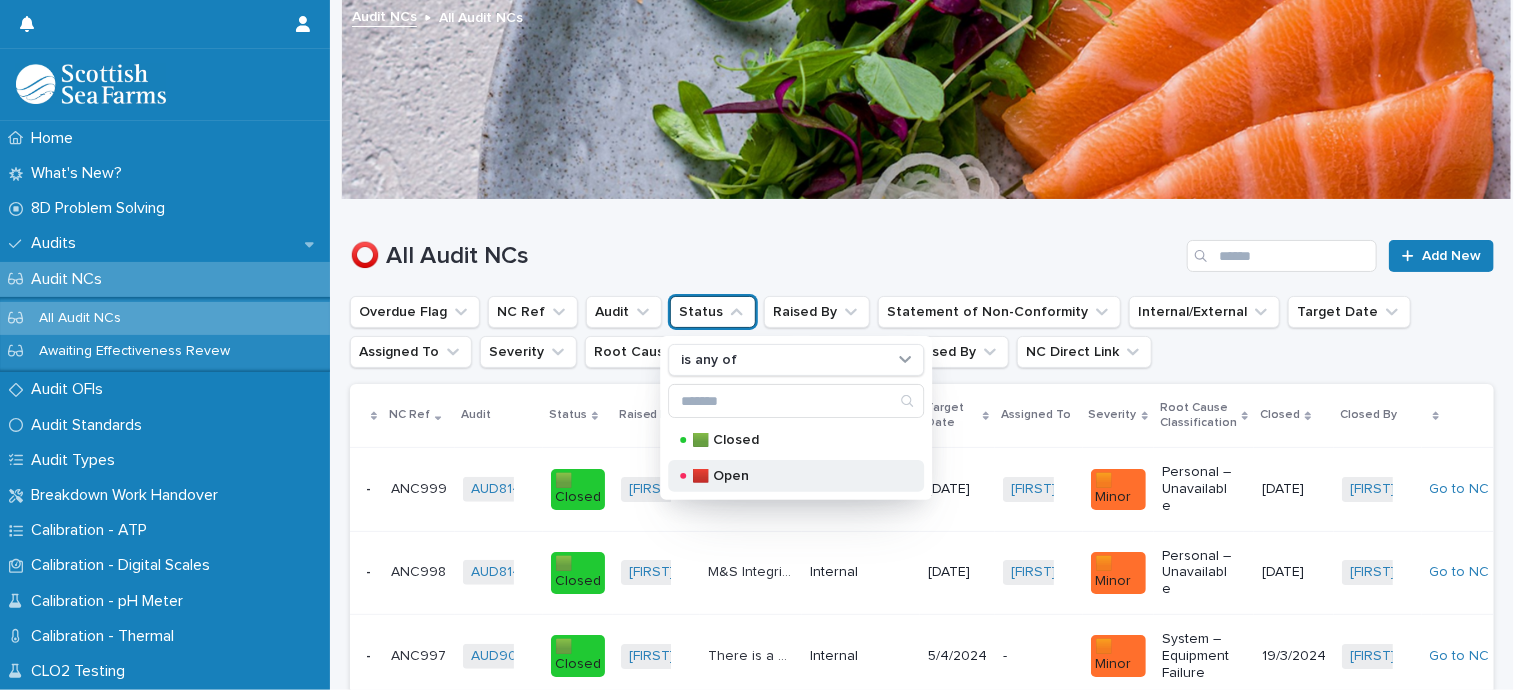 click on "🟥 Open" at bounding box center [796, 476] 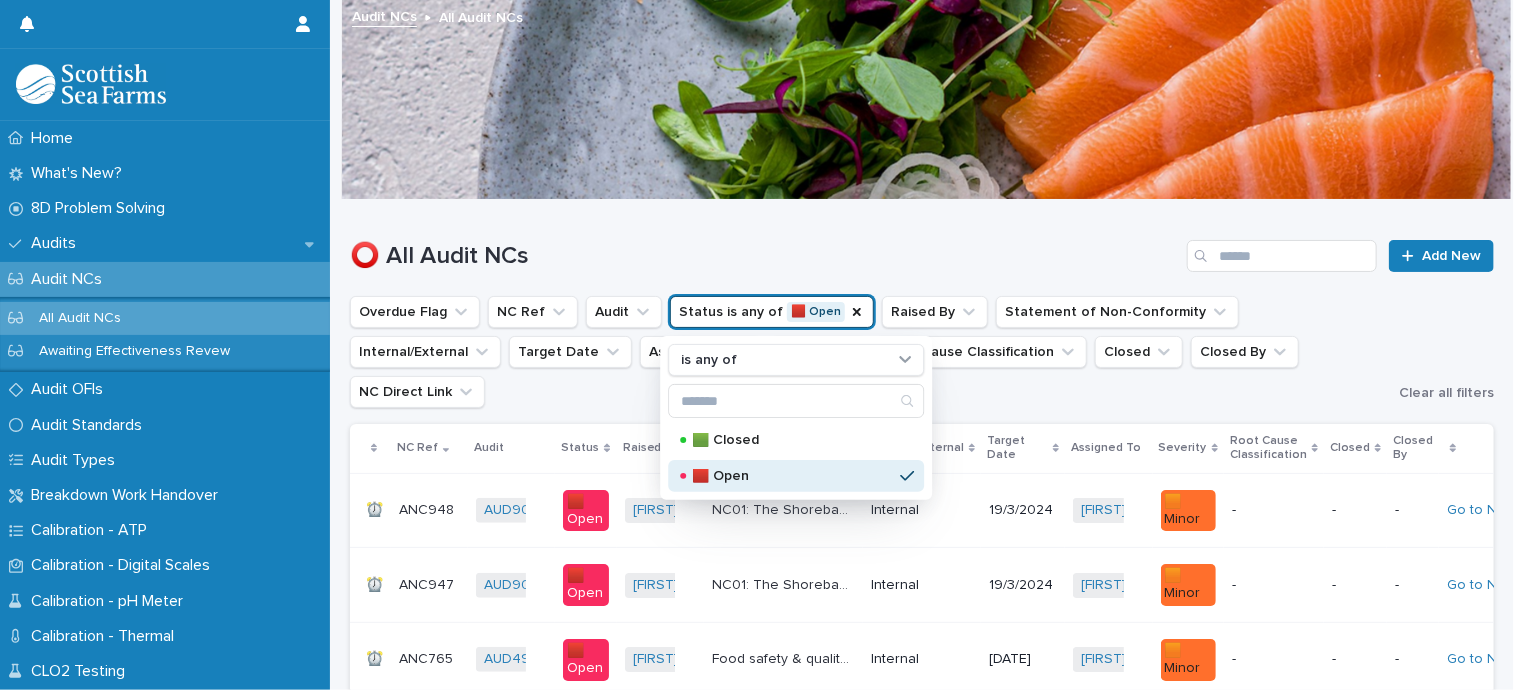 click on "⭕ All Audit NCs" at bounding box center [764, 256] 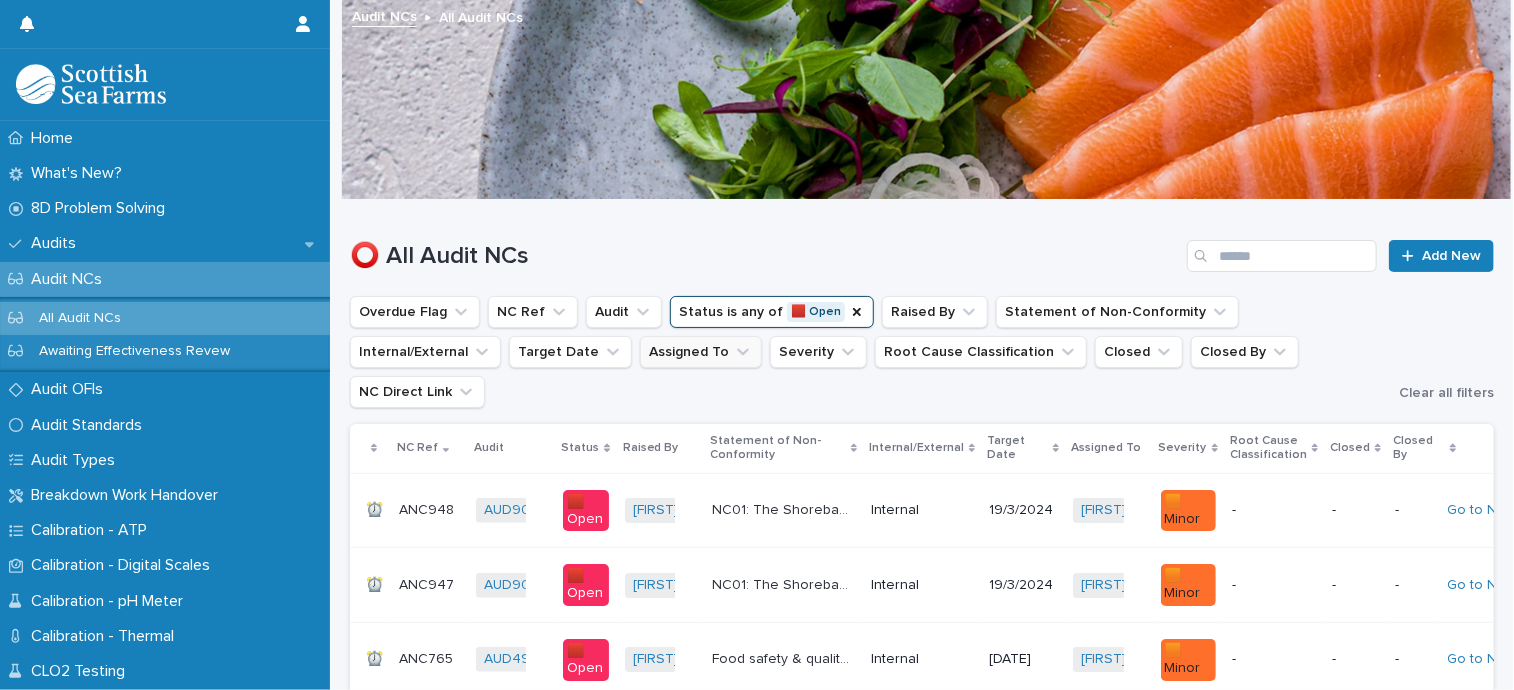 click 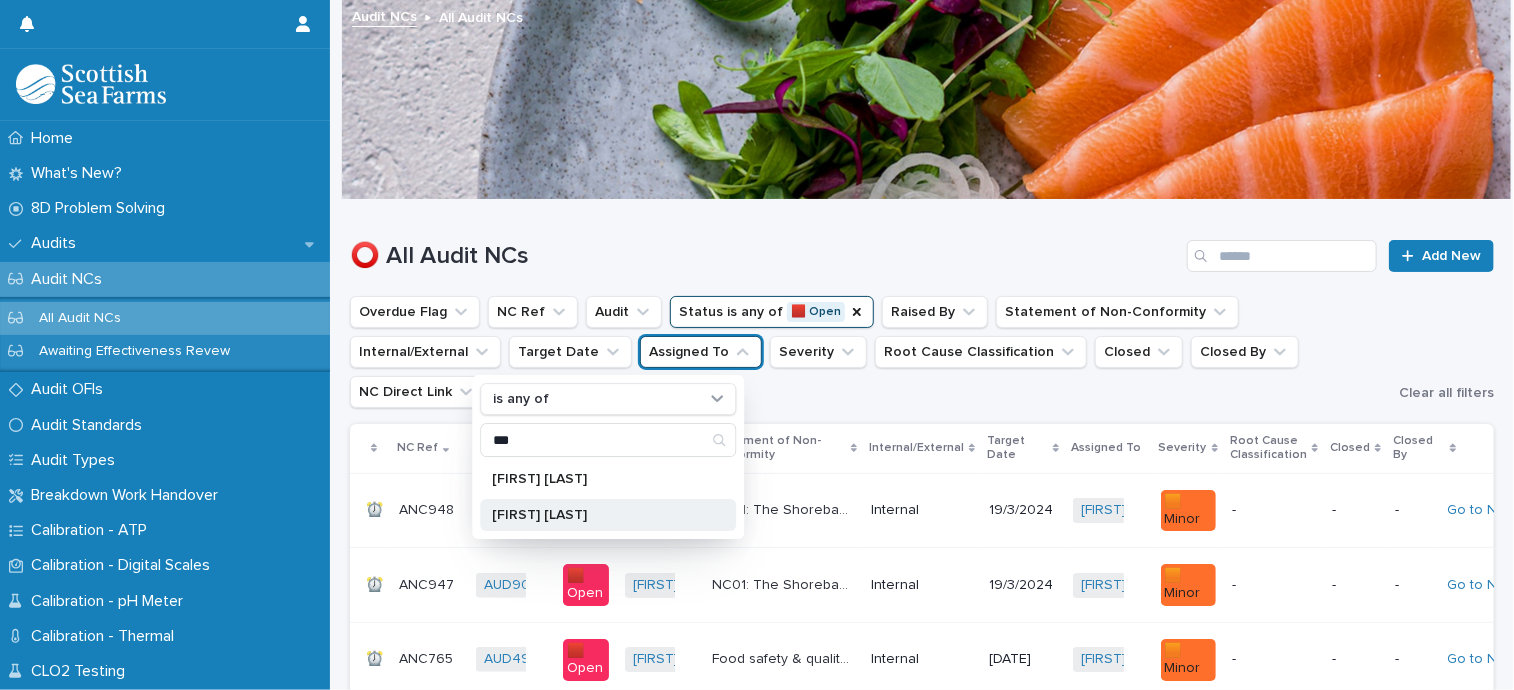 type on "***" 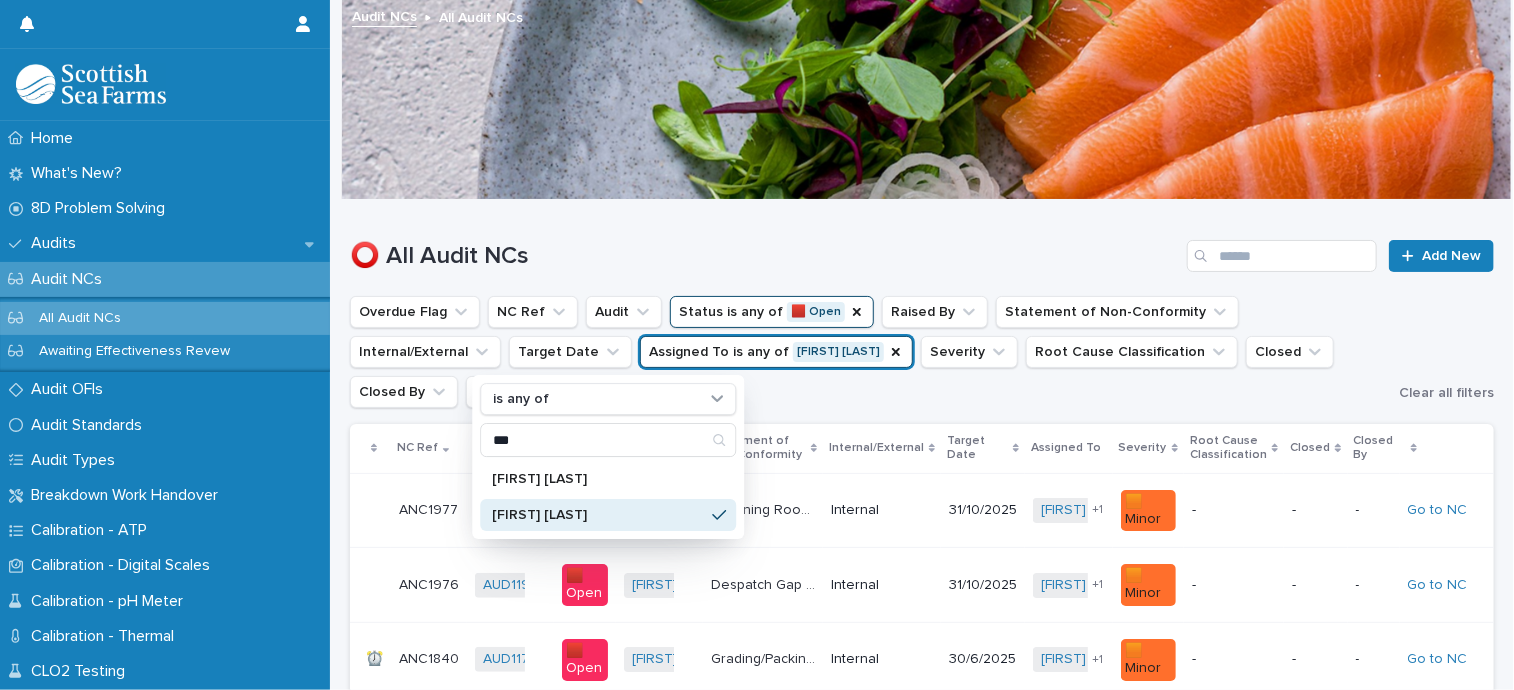 click on "Overdue Flag NC Ref Audit Status is any of [FIRST] [LAST] is any of *** [FIRST] [LAST] [FIRST] [LAST] Severity Root Cause Classification Closed Closed By NC Direct Link" at bounding box center [870, 352] 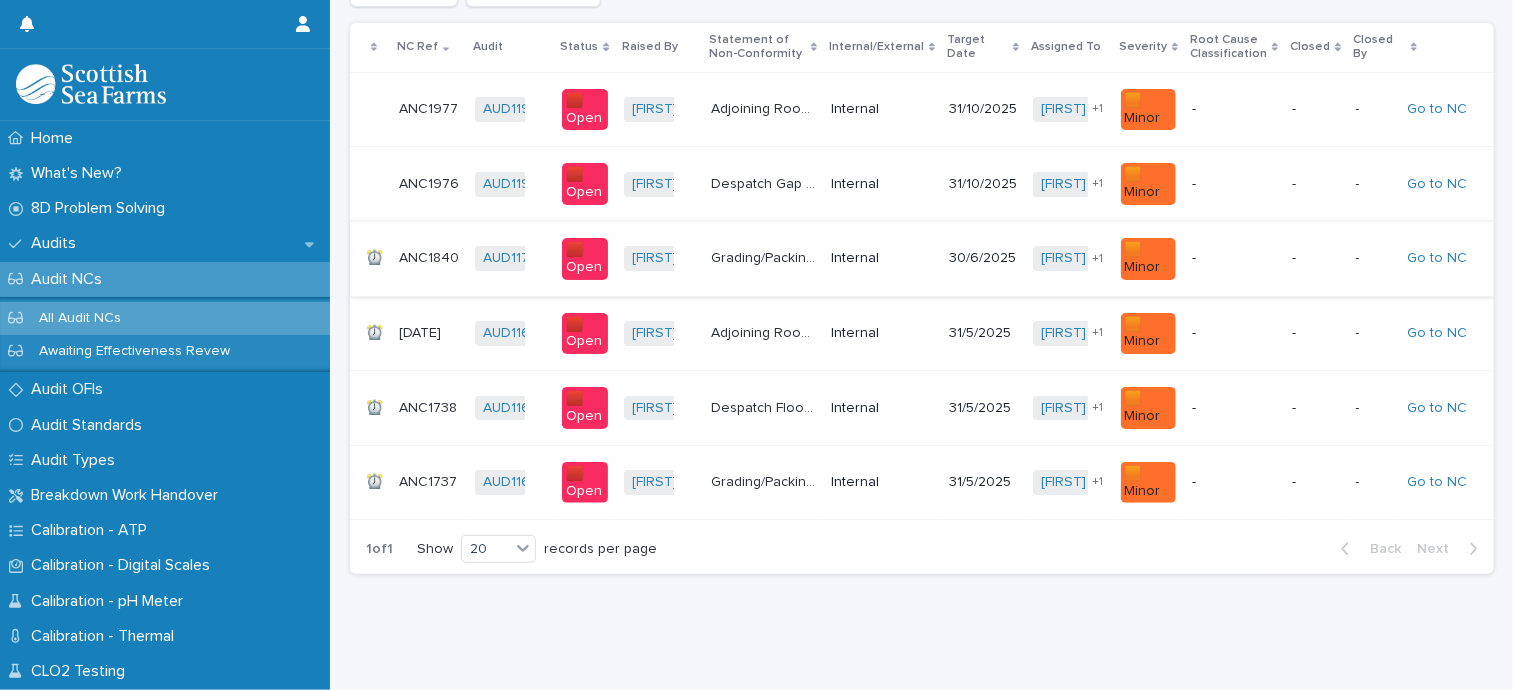 scroll, scrollTop: 313, scrollLeft: 0, axis: vertical 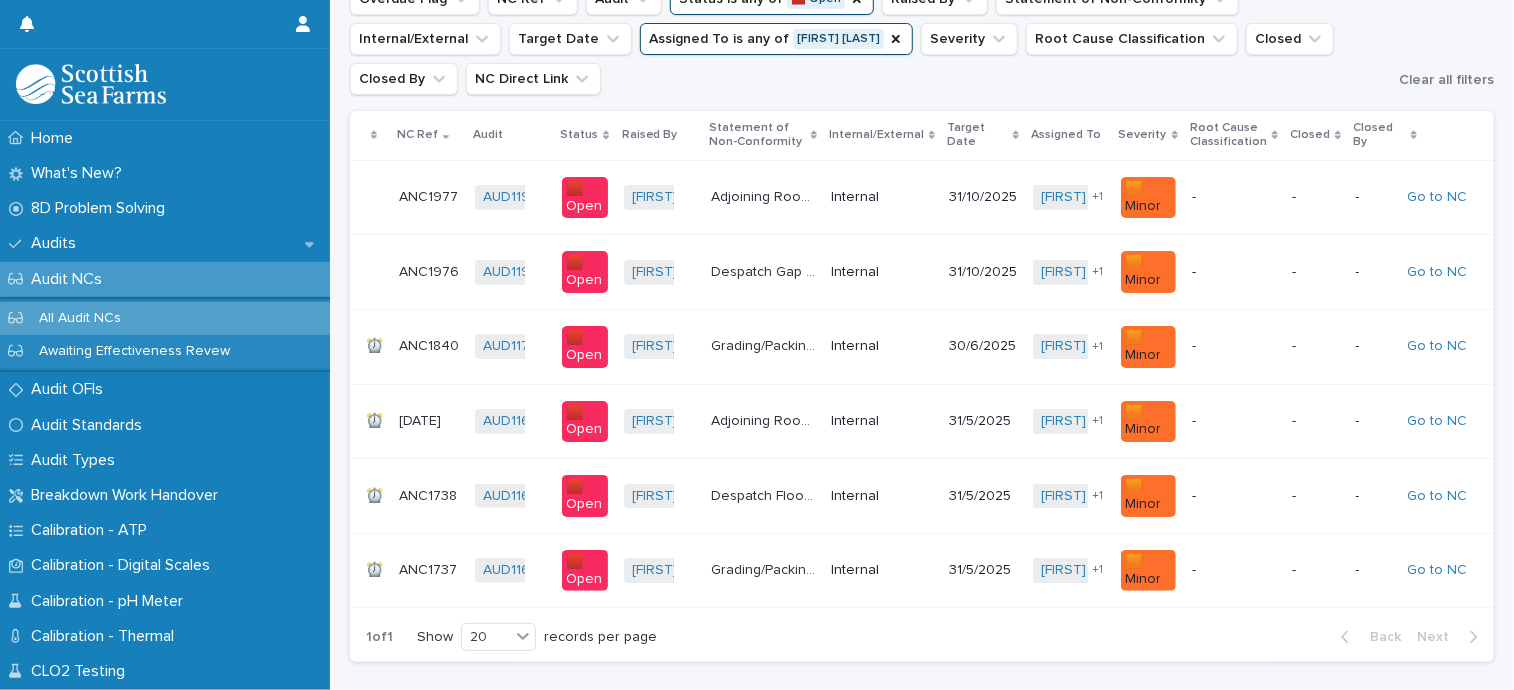 click on "ANC1977" at bounding box center [430, 195] 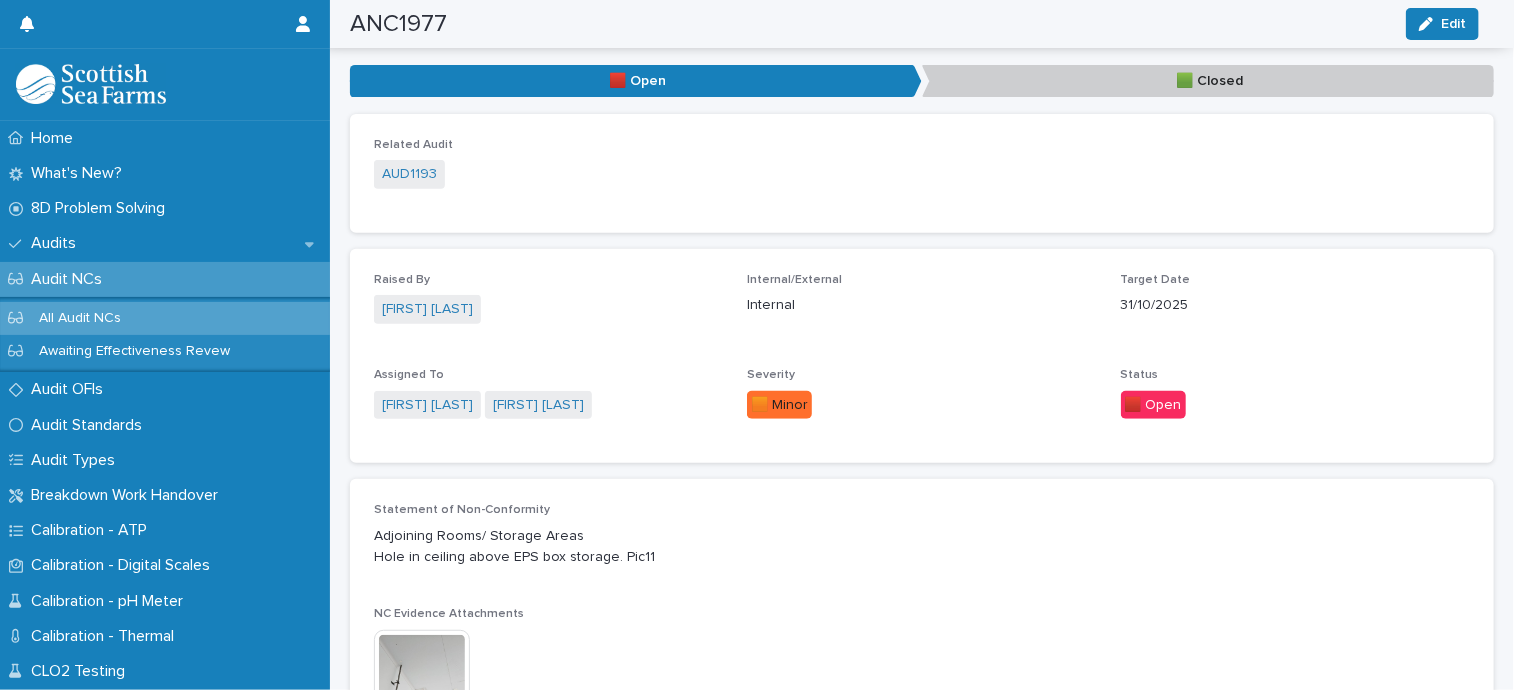 scroll, scrollTop: 200, scrollLeft: 0, axis: vertical 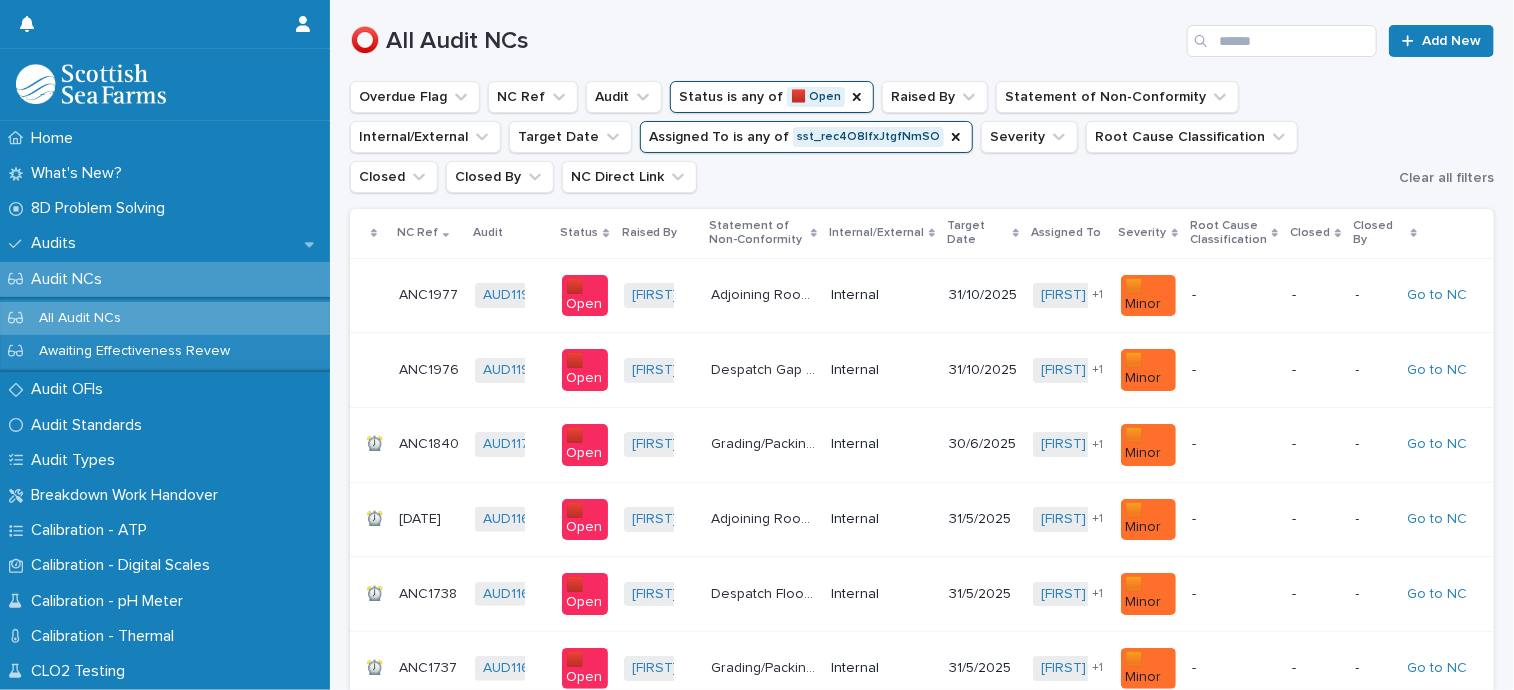 click on "ANC1976" at bounding box center (431, 368) 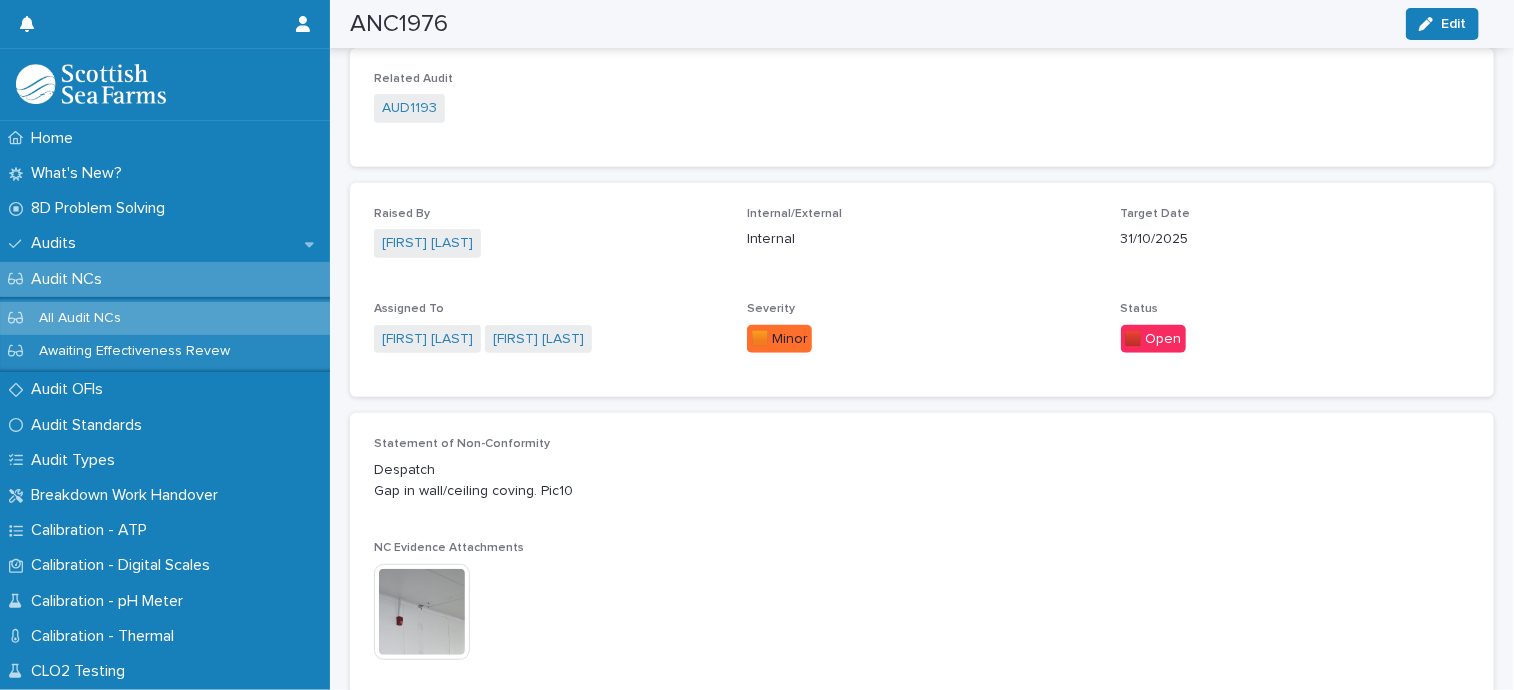 scroll, scrollTop: 124, scrollLeft: 0, axis: vertical 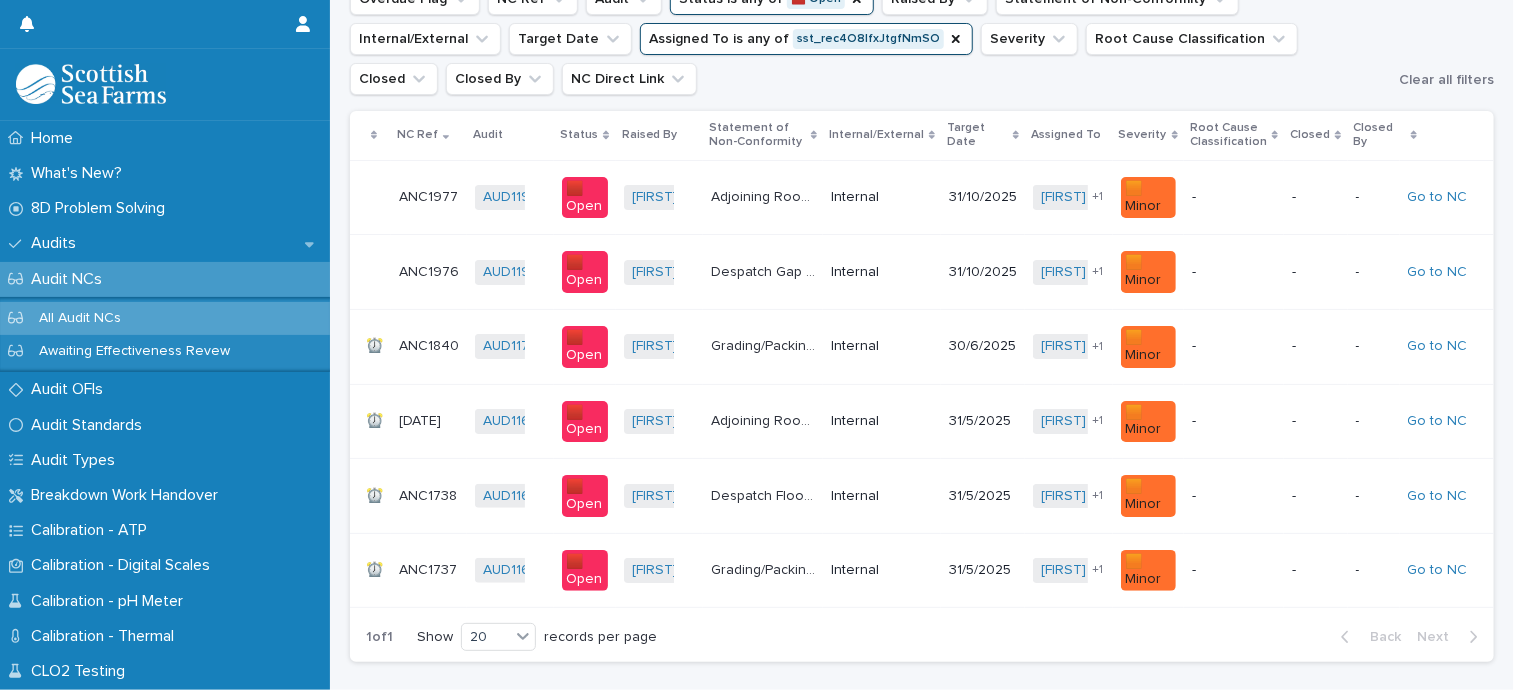 click on "ANC1840" at bounding box center (431, 344) 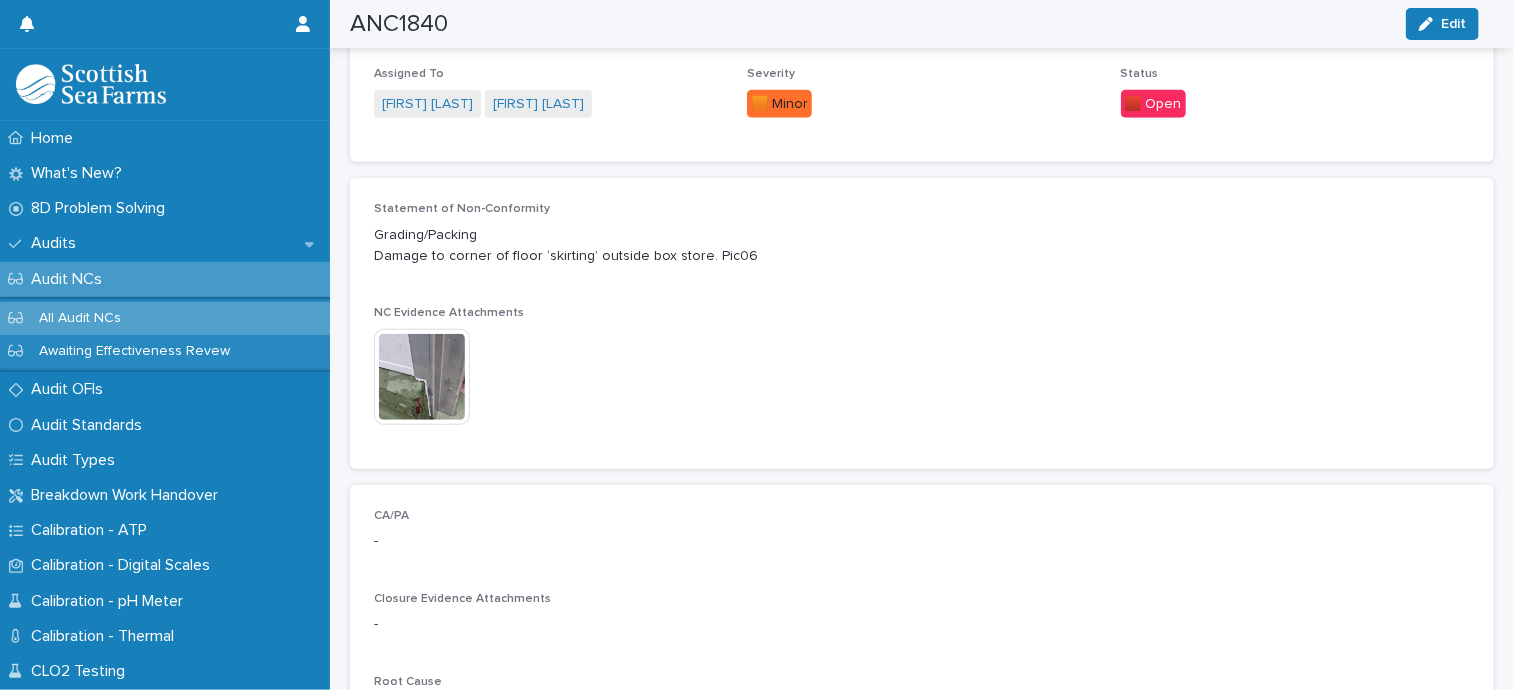 scroll, scrollTop: 608, scrollLeft: 0, axis: vertical 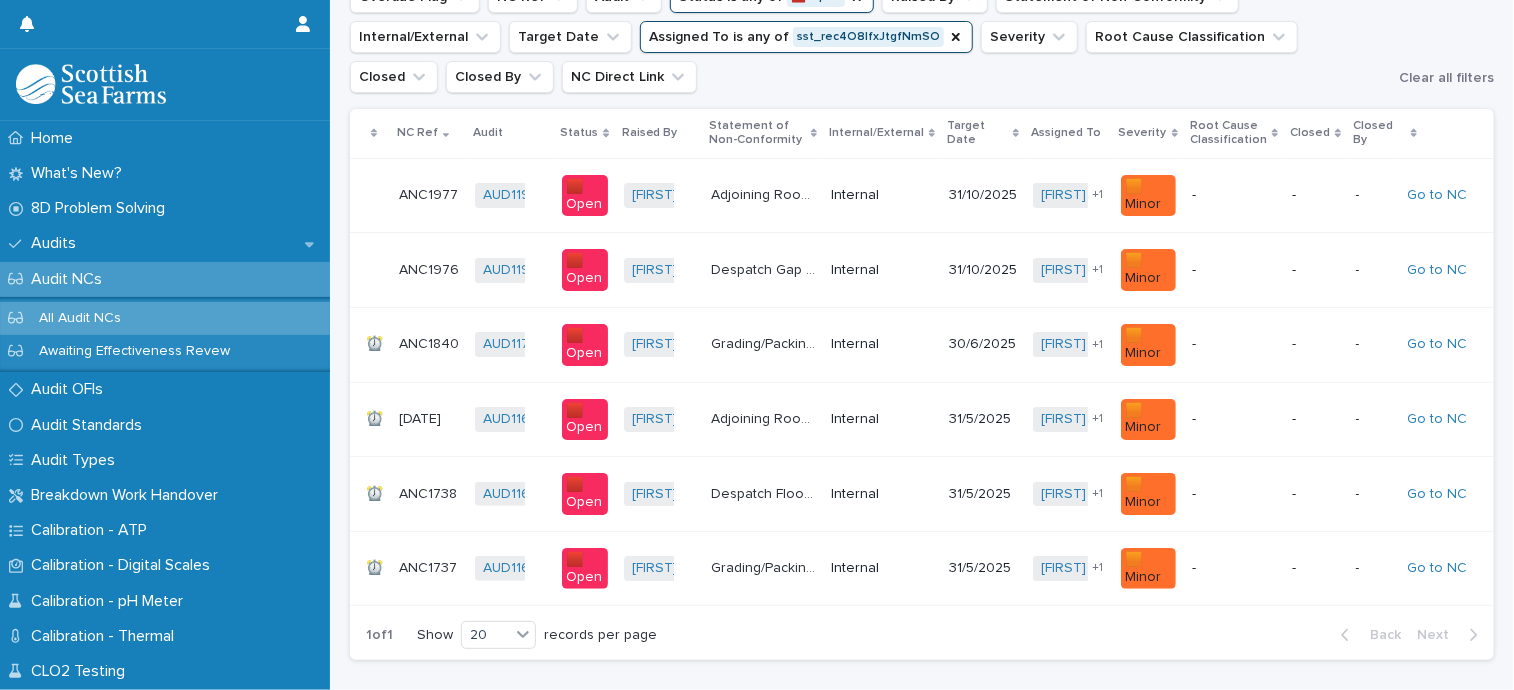 click on "[DATE]" at bounding box center [422, 417] 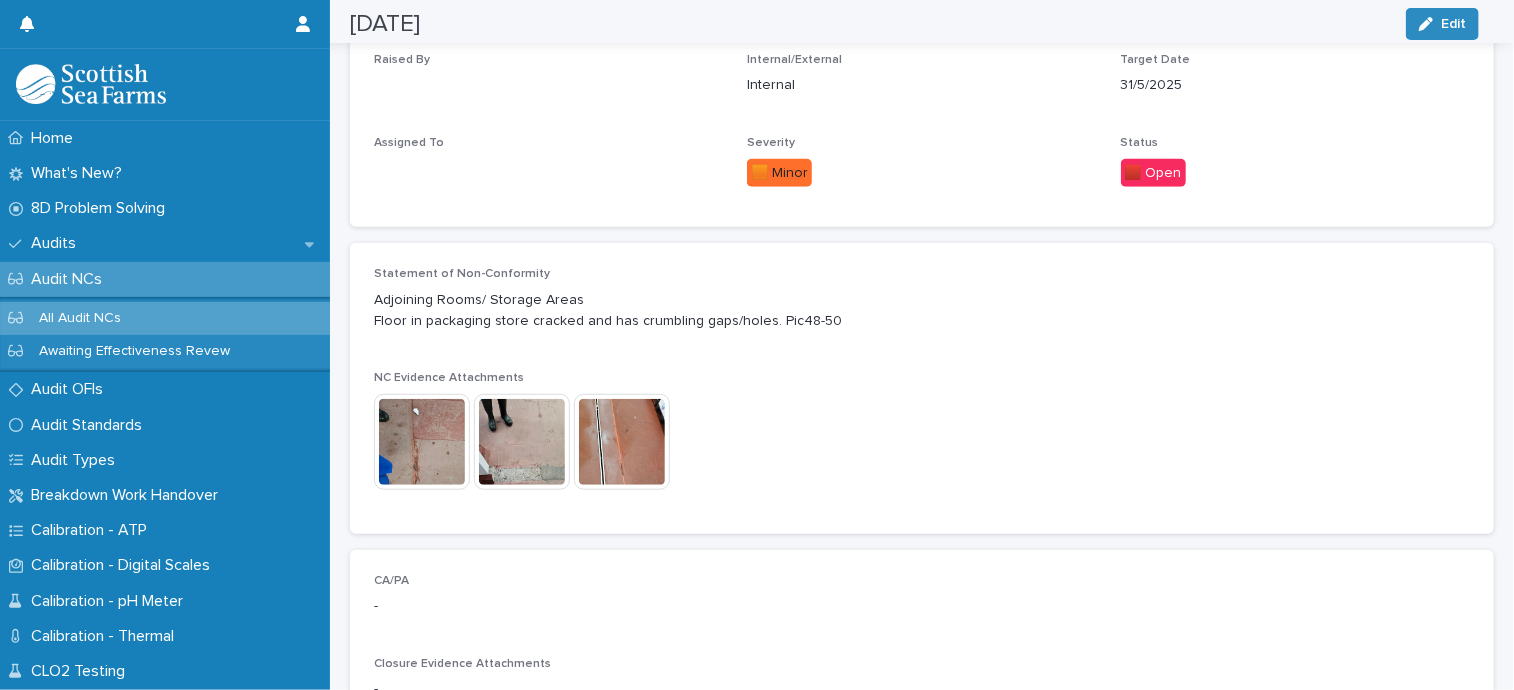scroll, scrollTop: 524, scrollLeft: 0, axis: vertical 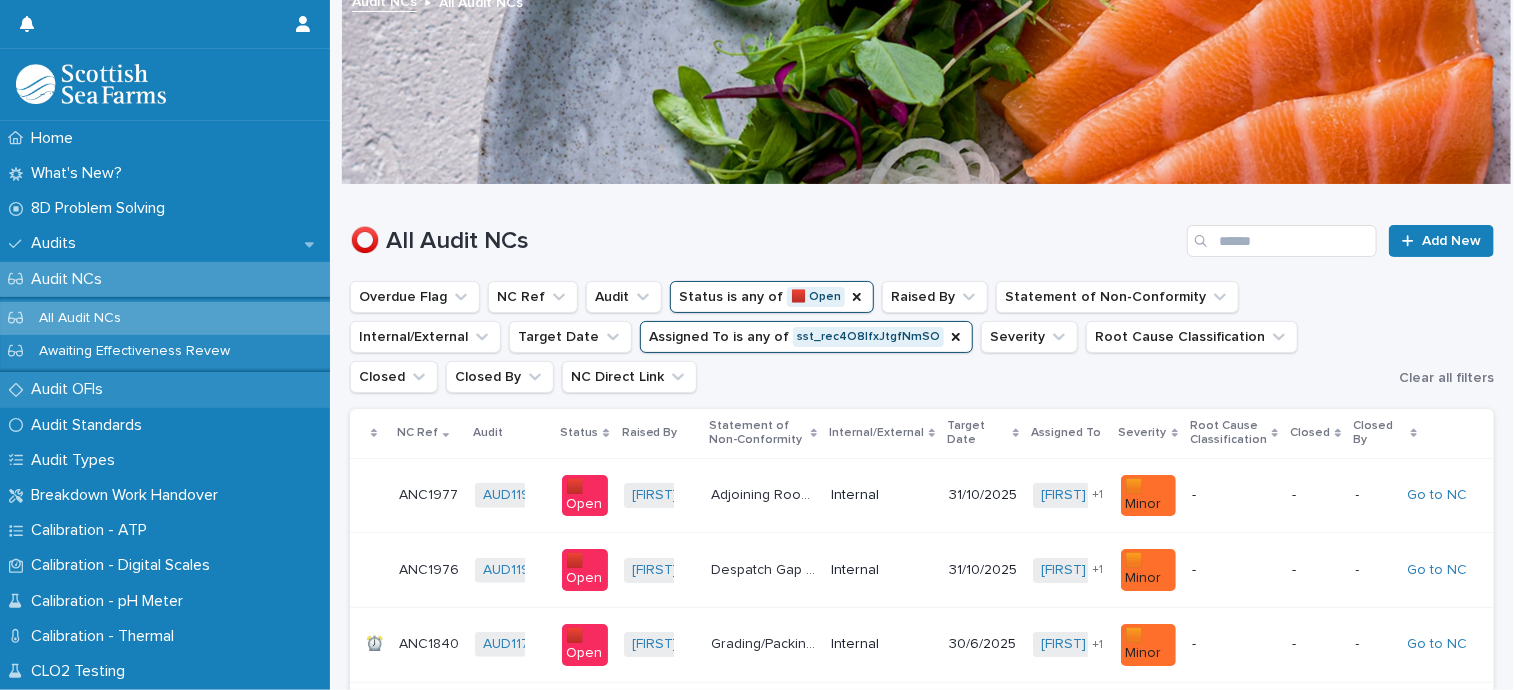 click on "Audit OFIs" at bounding box center (71, 389) 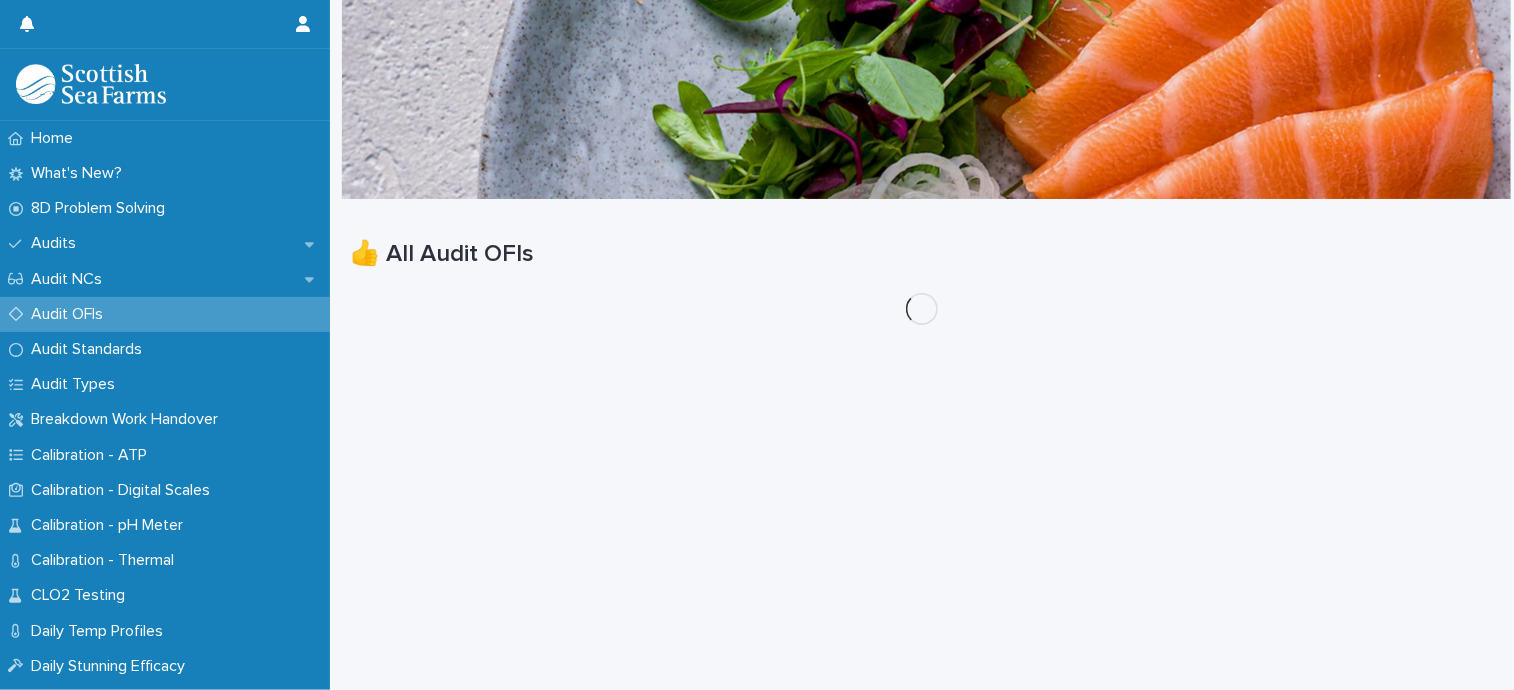 scroll, scrollTop: 0, scrollLeft: 0, axis: both 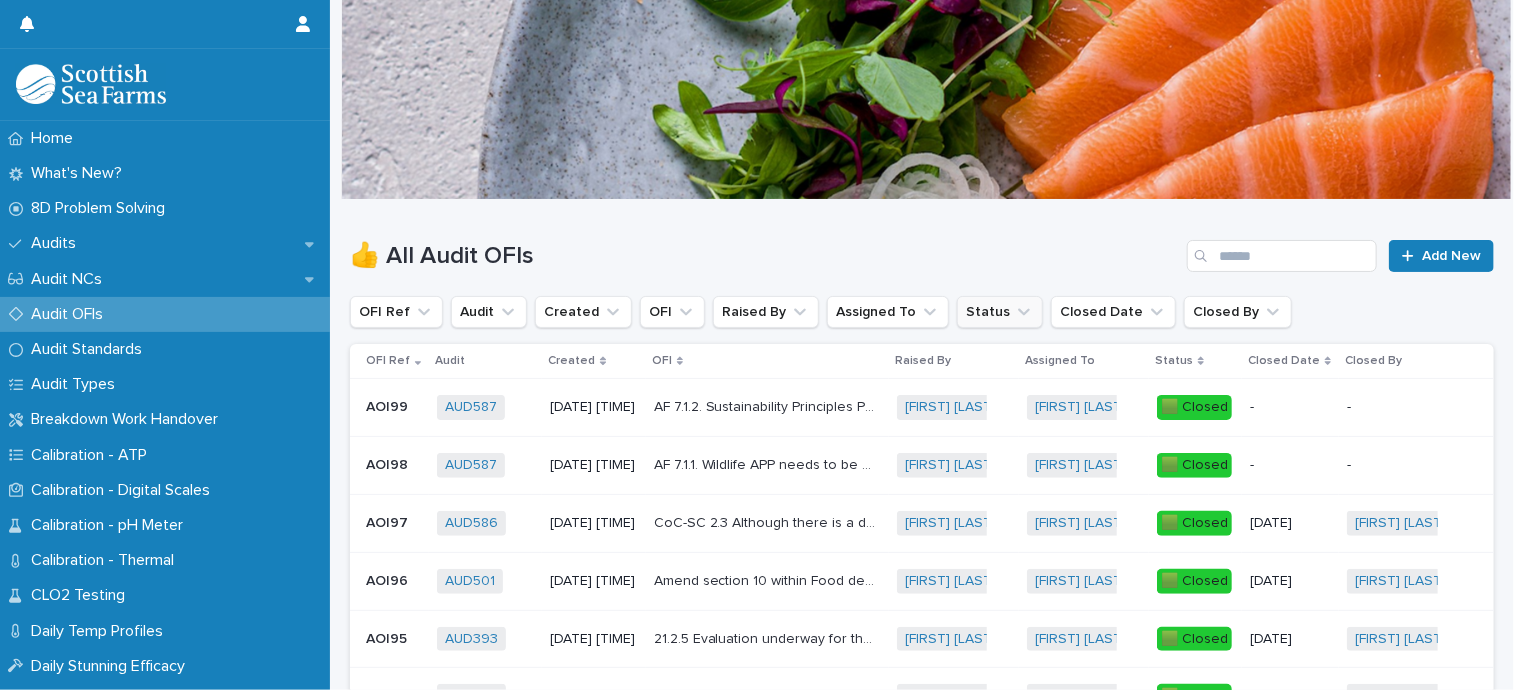 click 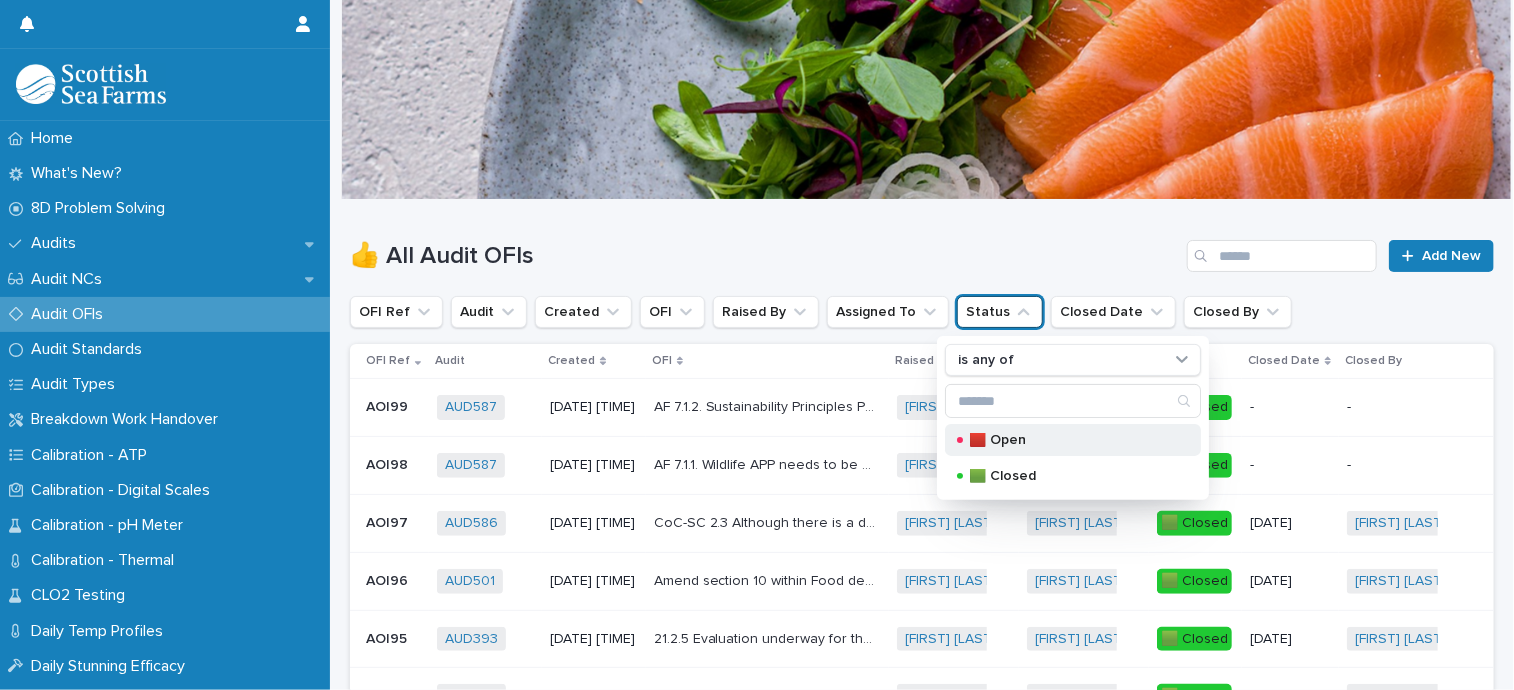 click on "🟥 Open" at bounding box center [1069, 440] 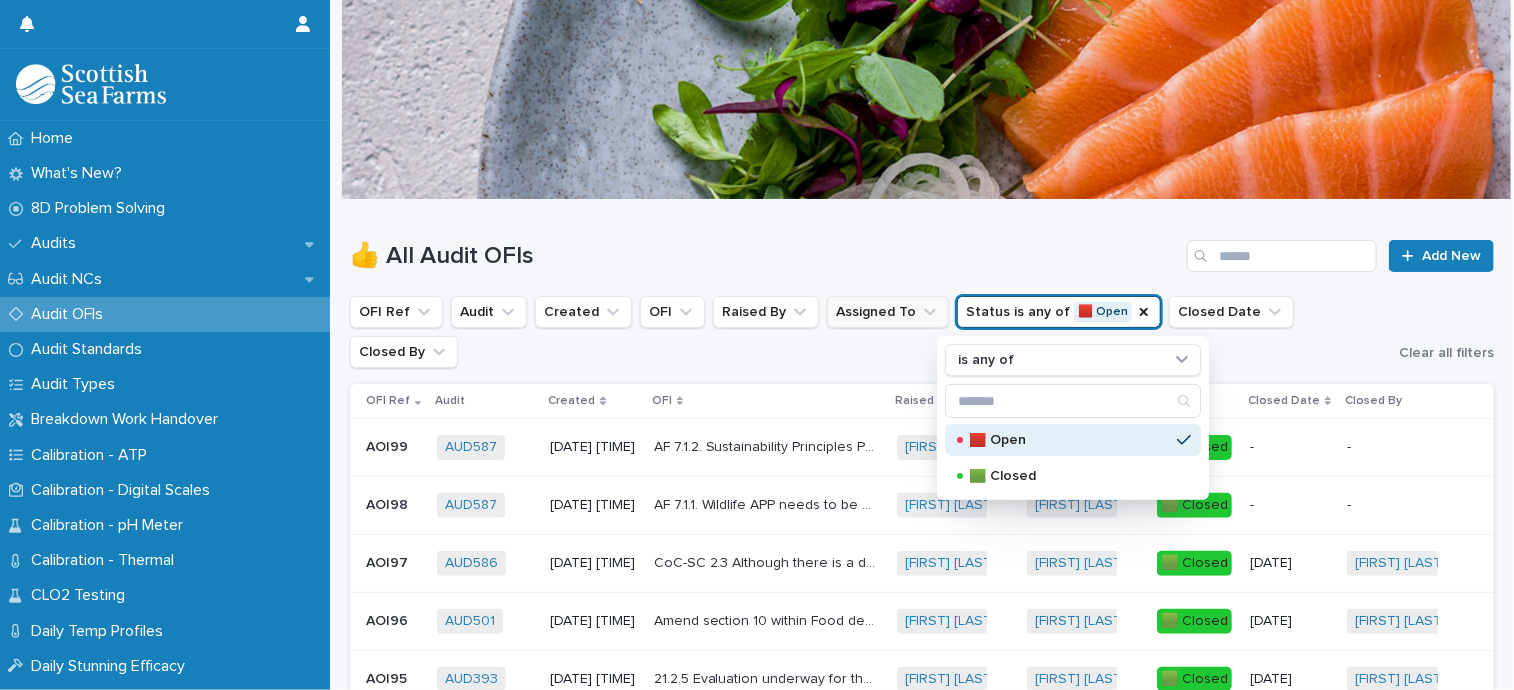 click 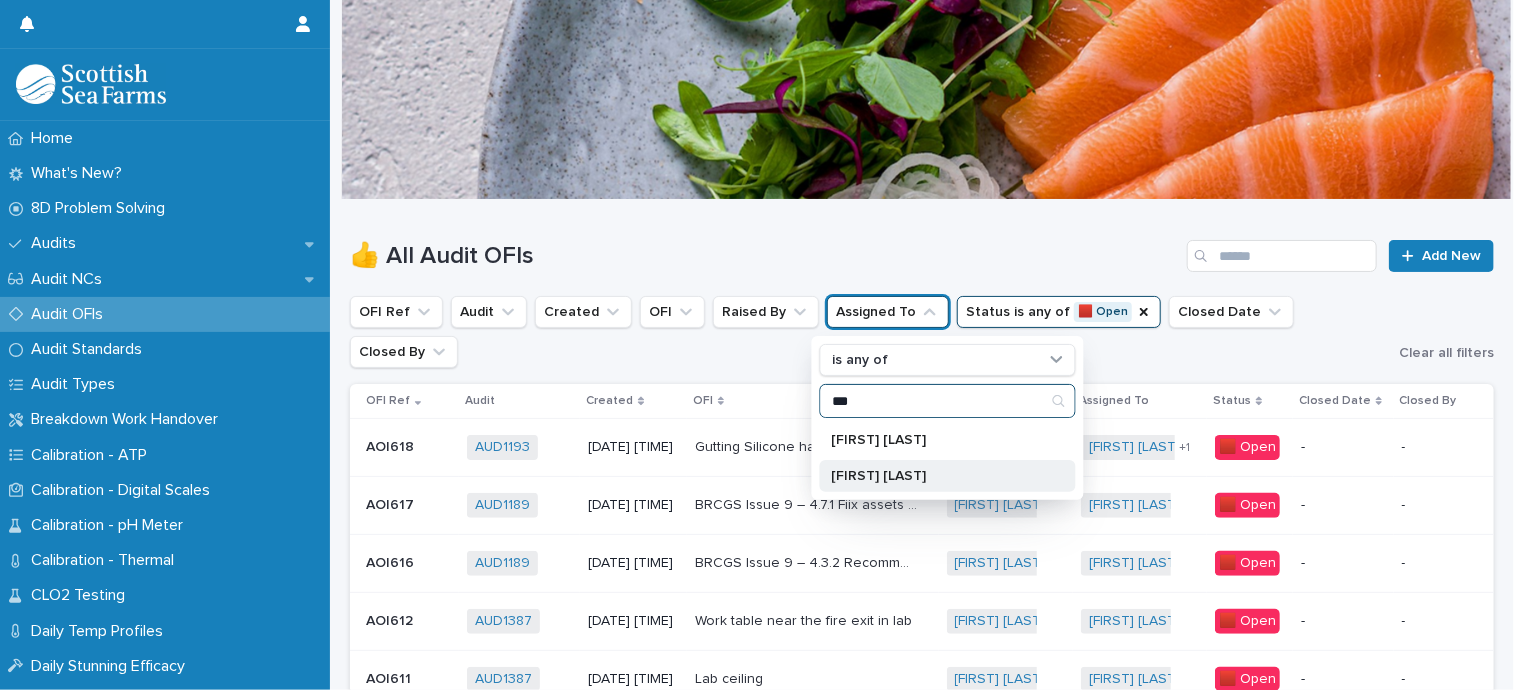 type on "***" 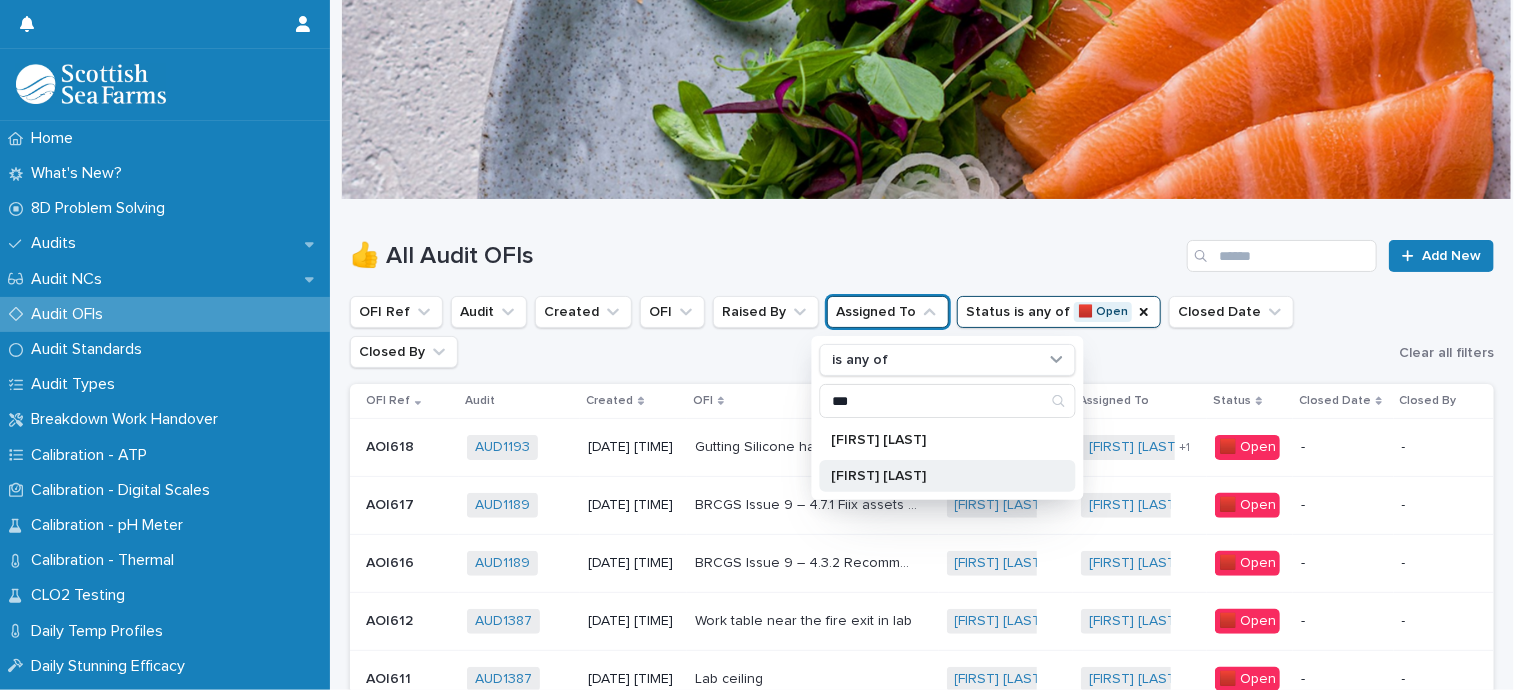 click on "[FIRST] [LAST]" at bounding box center [948, 476] 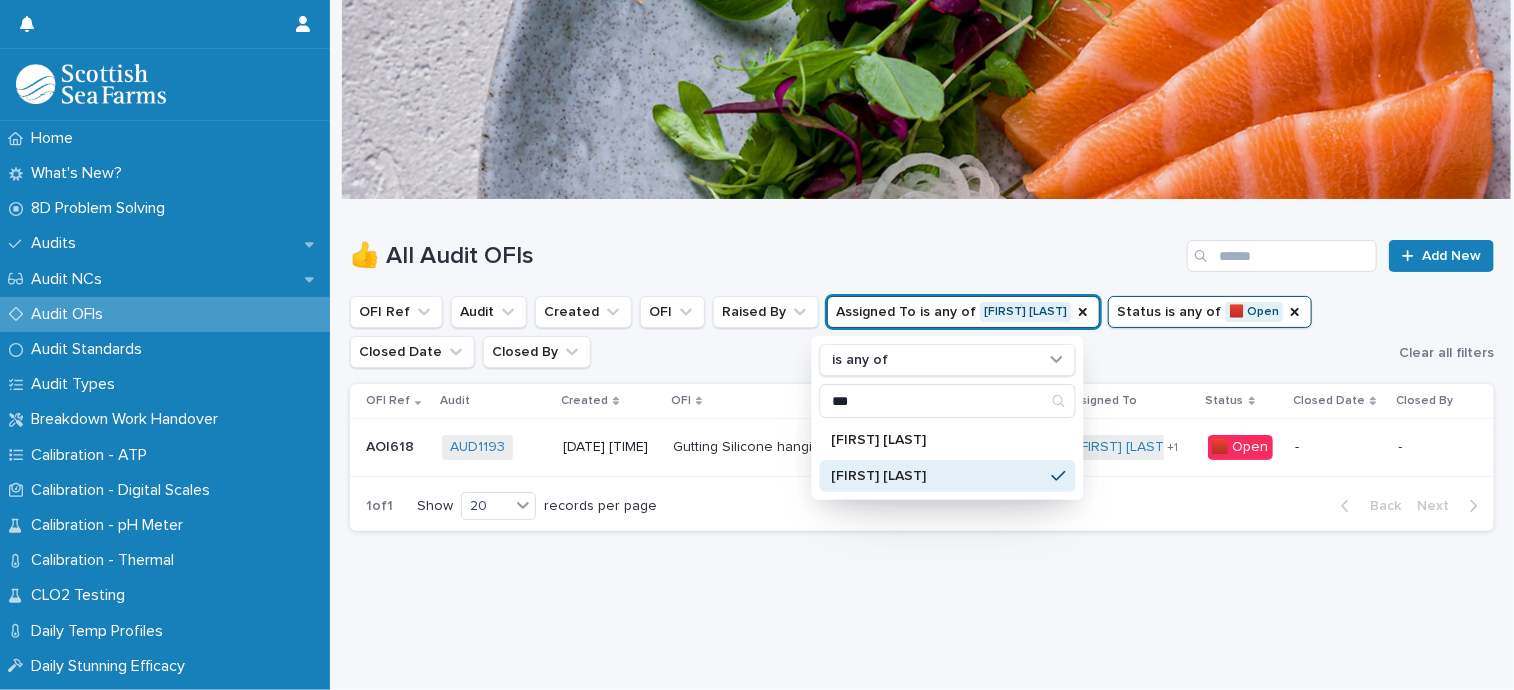 click on "AOI618" at bounding box center (392, 445) 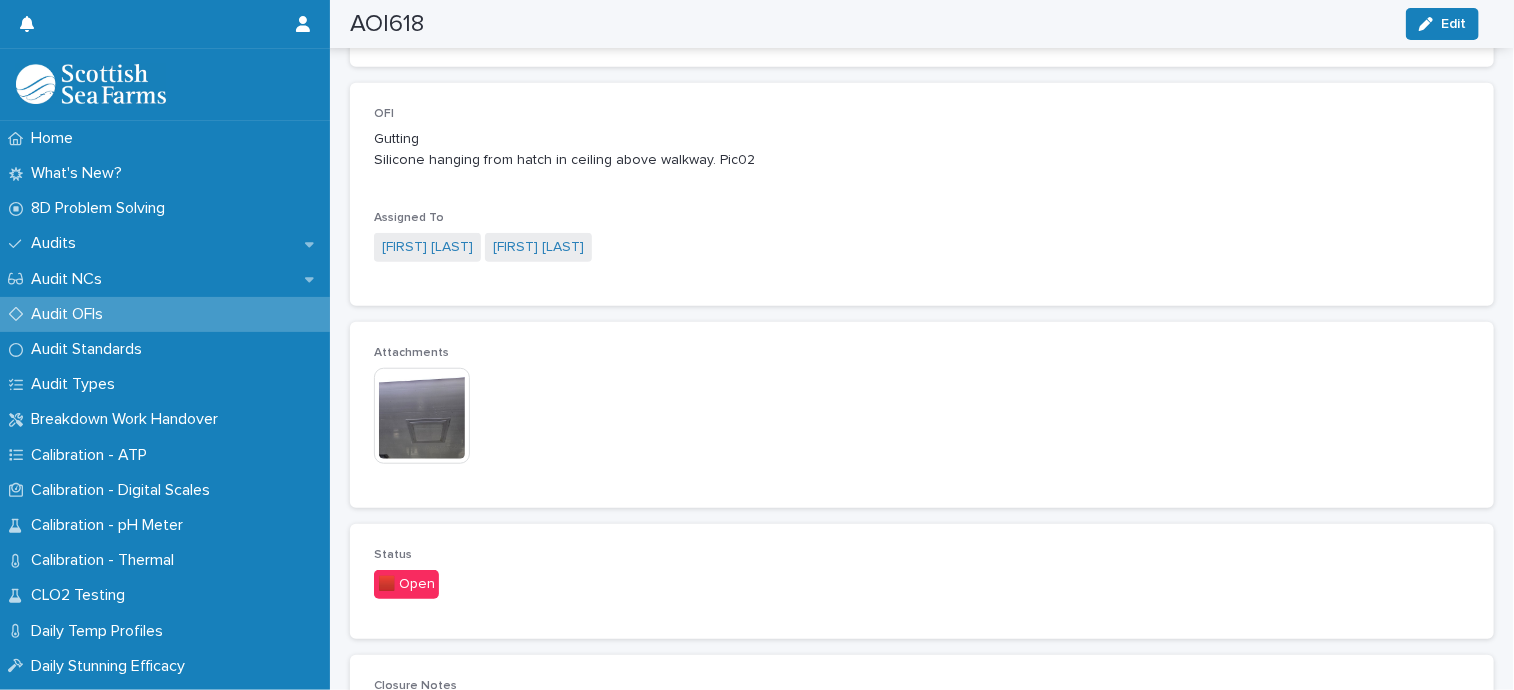 scroll, scrollTop: 700, scrollLeft: 0, axis: vertical 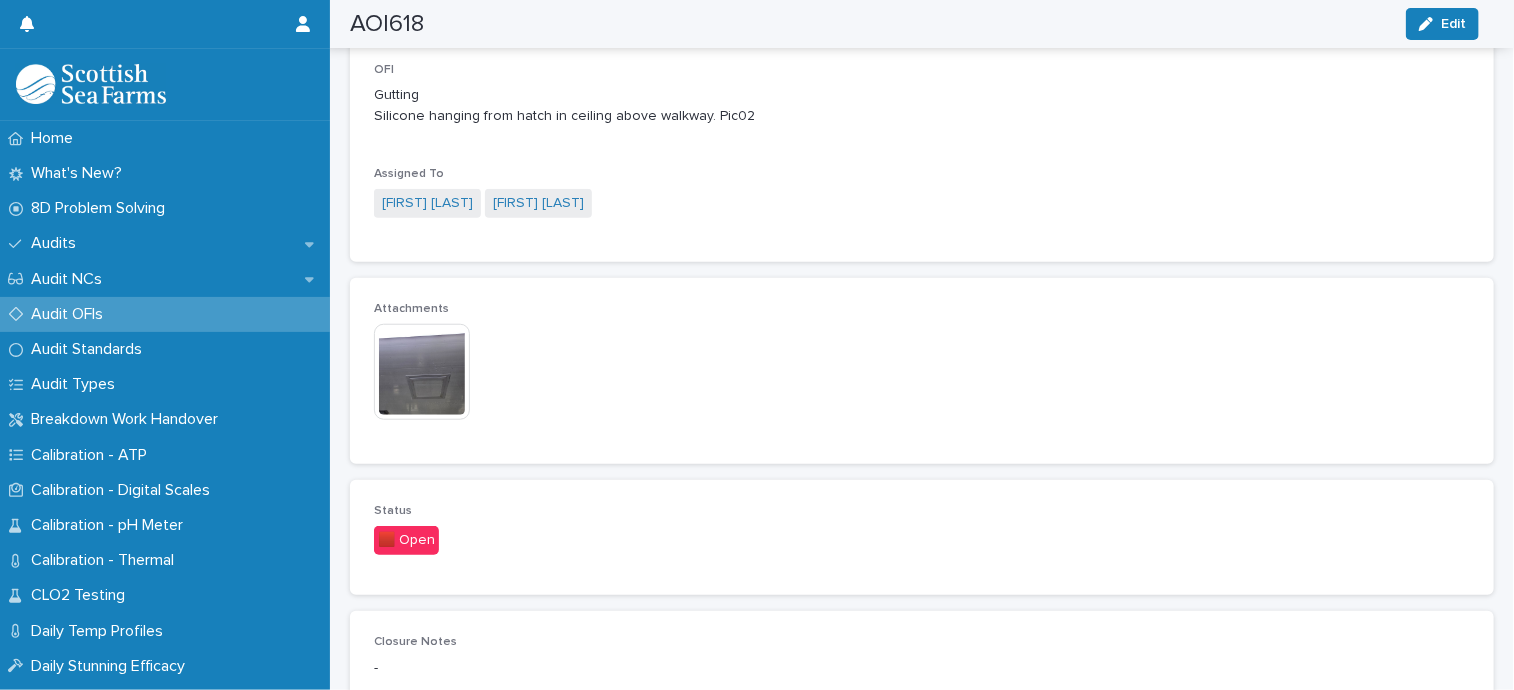 click at bounding box center [422, 372] 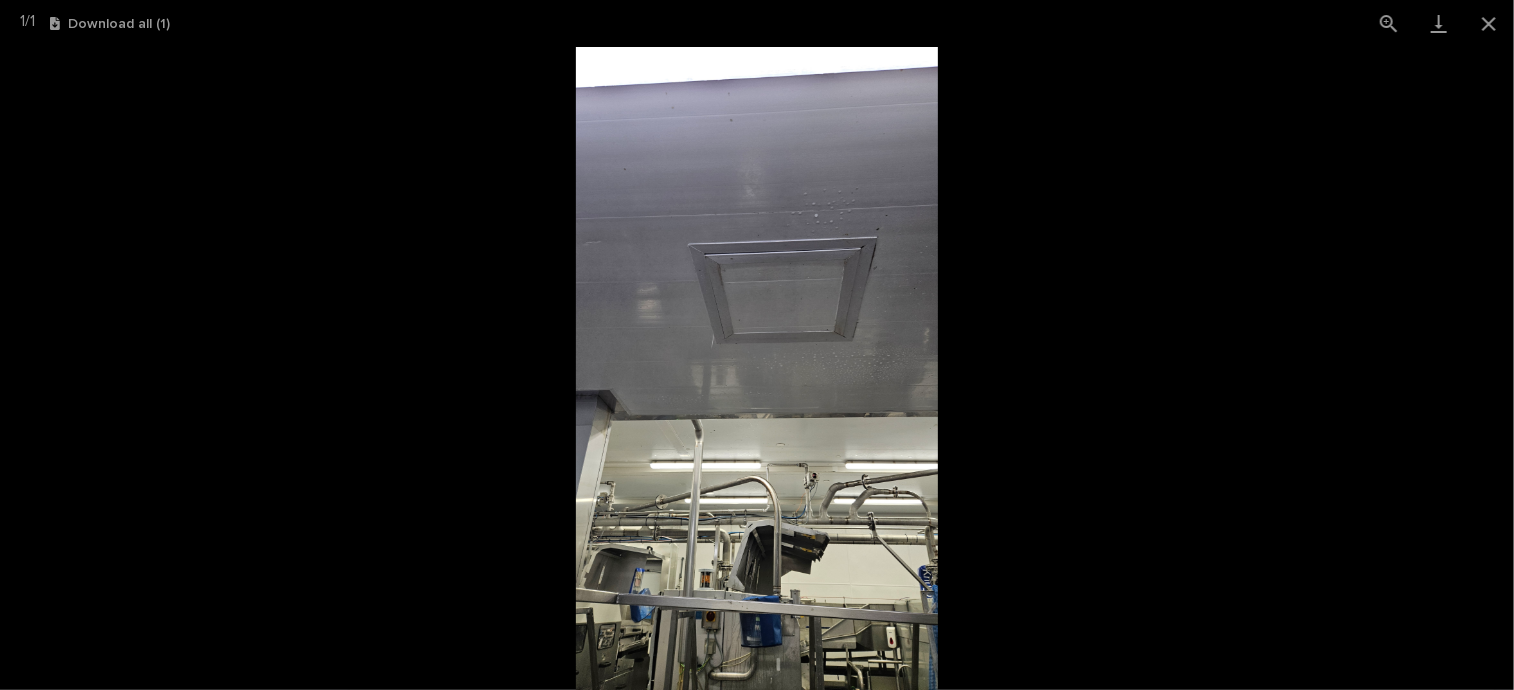 click at bounding box center (757, 368) 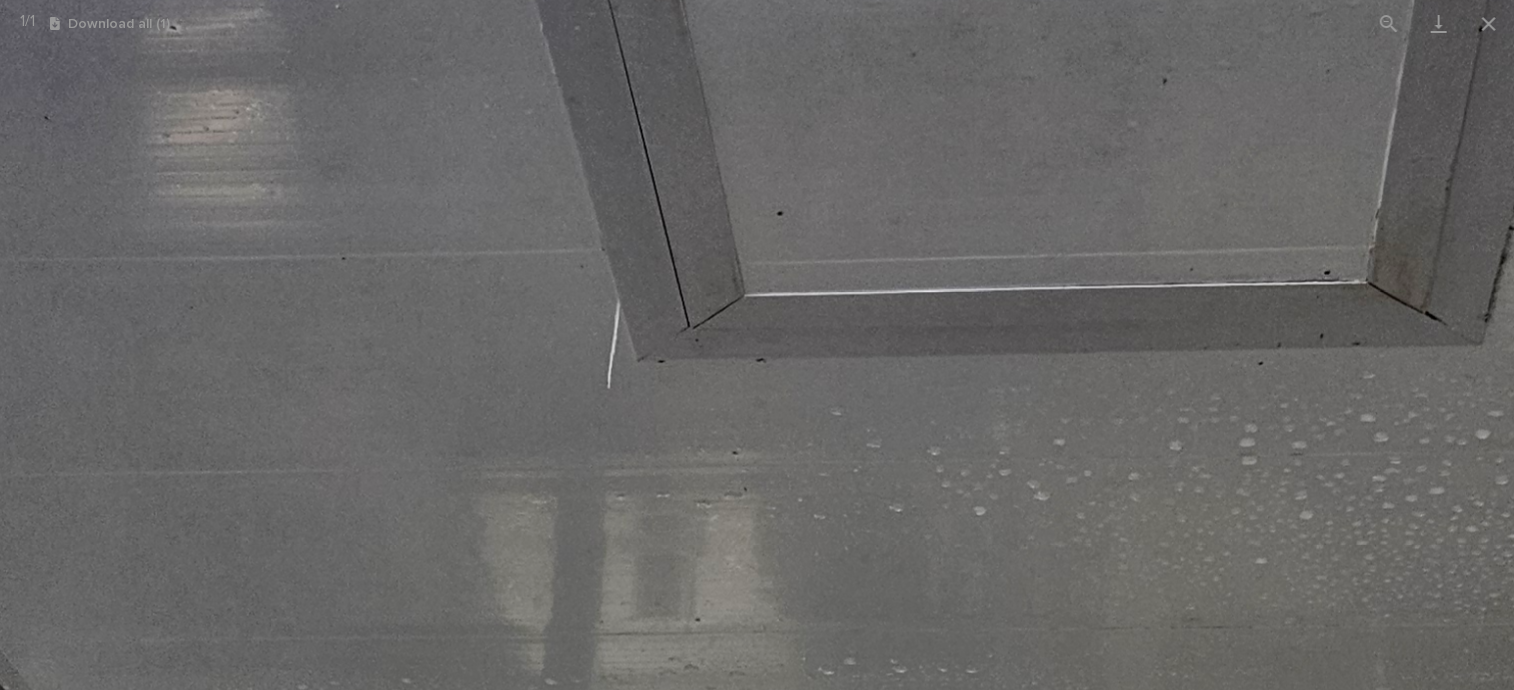 click at bounding box center [889, 513] 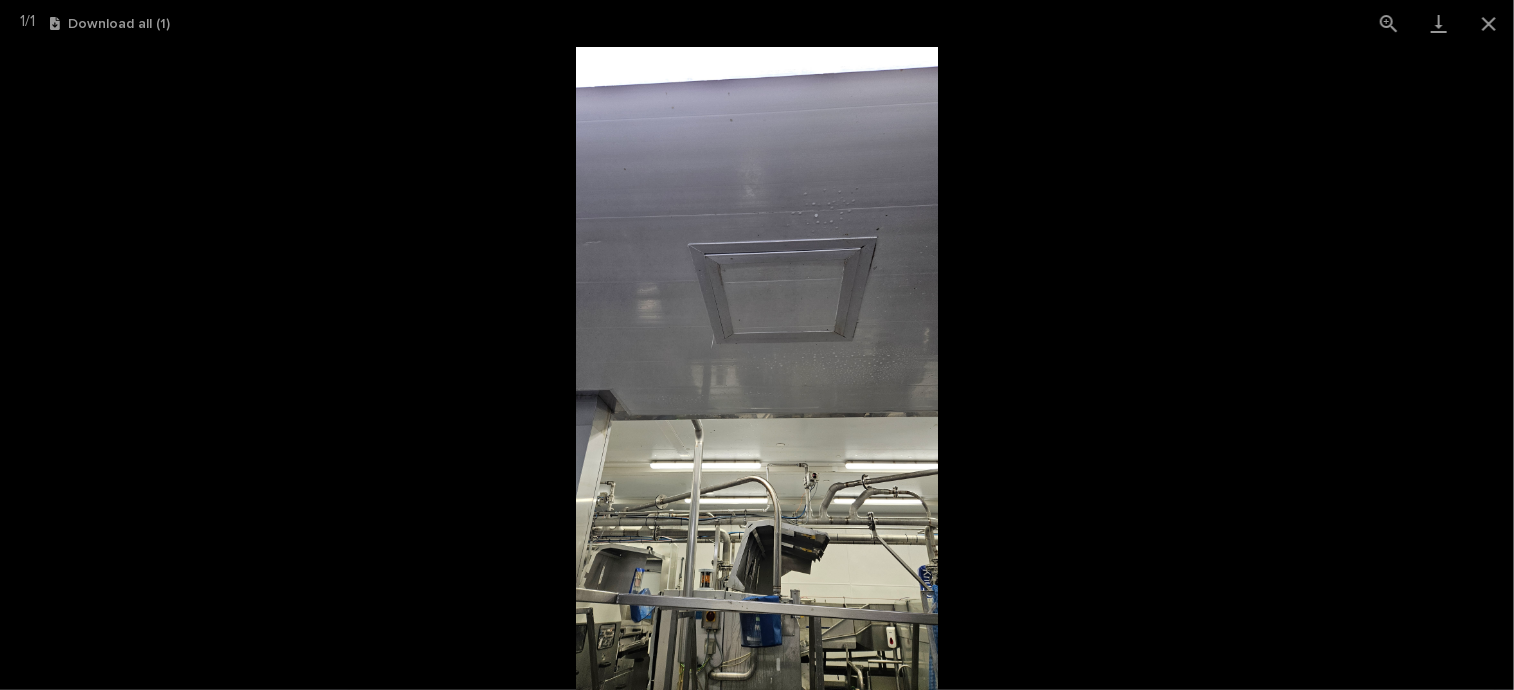 drag, startPoint x: 737, startPoint y: 333, endPoint x: 1114, endPoint y: 459, distance: 397.4984 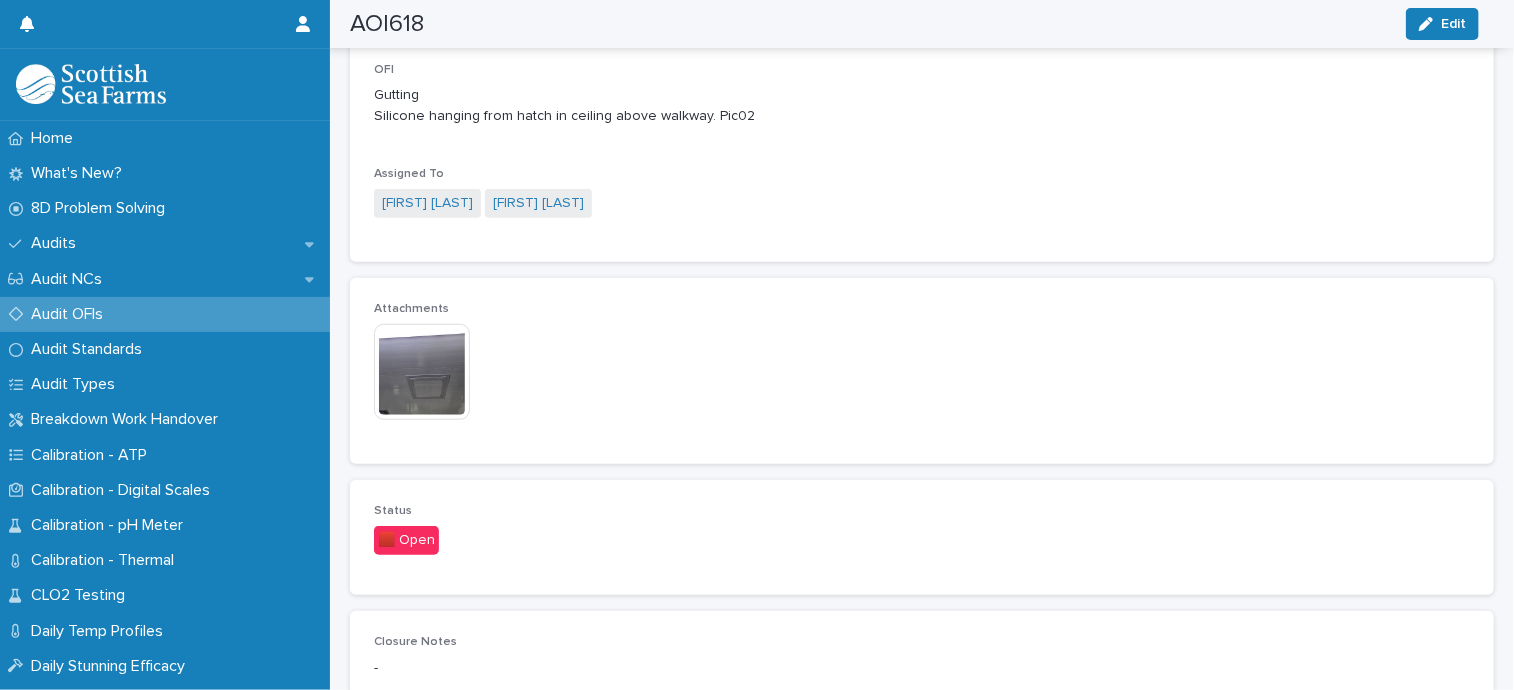scroll, scrollTop: 700, scrollLeft: 0, axis: vertical 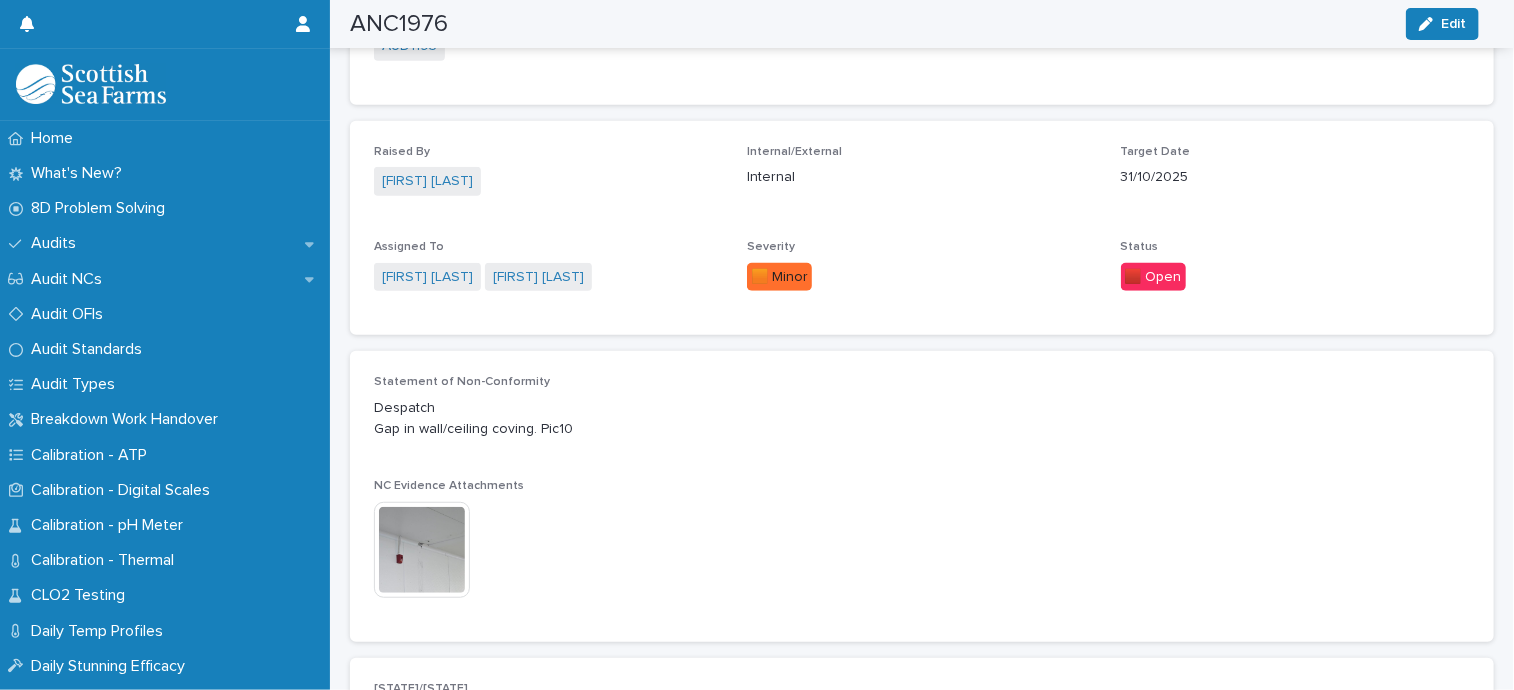 click at bounding box center [422, 550] 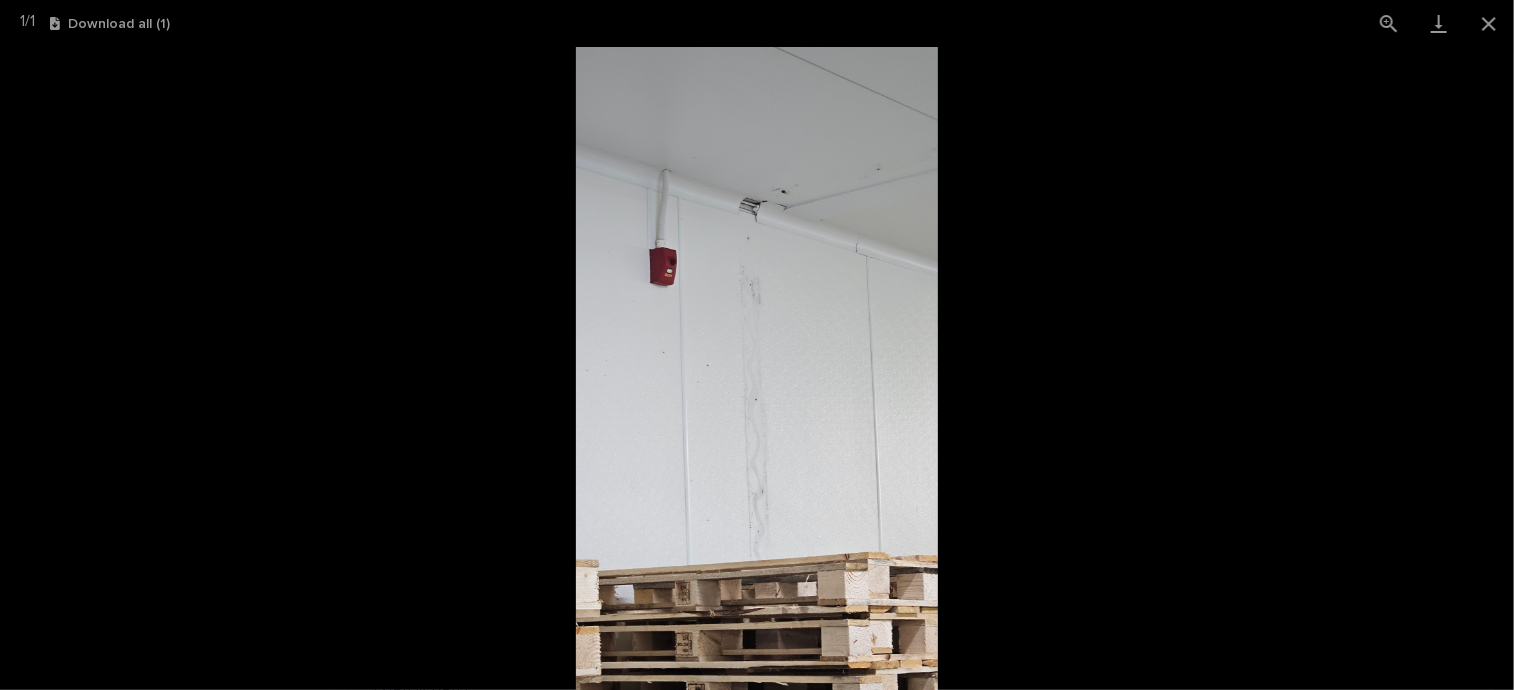scroll, scrollTop: 424, scrollLeft: 0, axis: vertical 